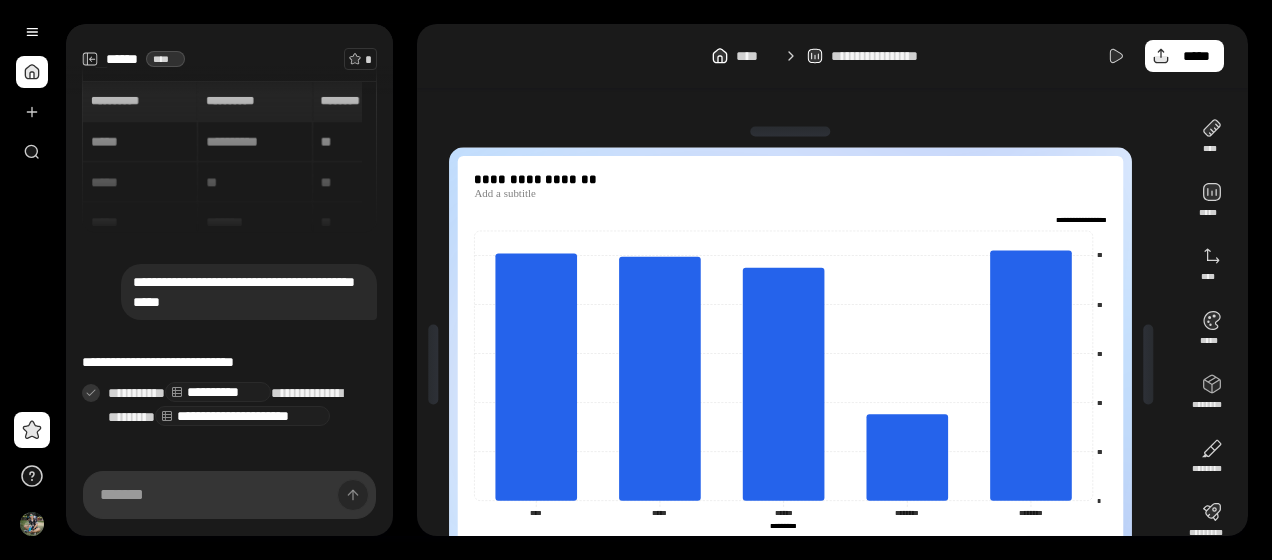 scroll, scrollTop: 0, scrollLeft: 0, axis: both 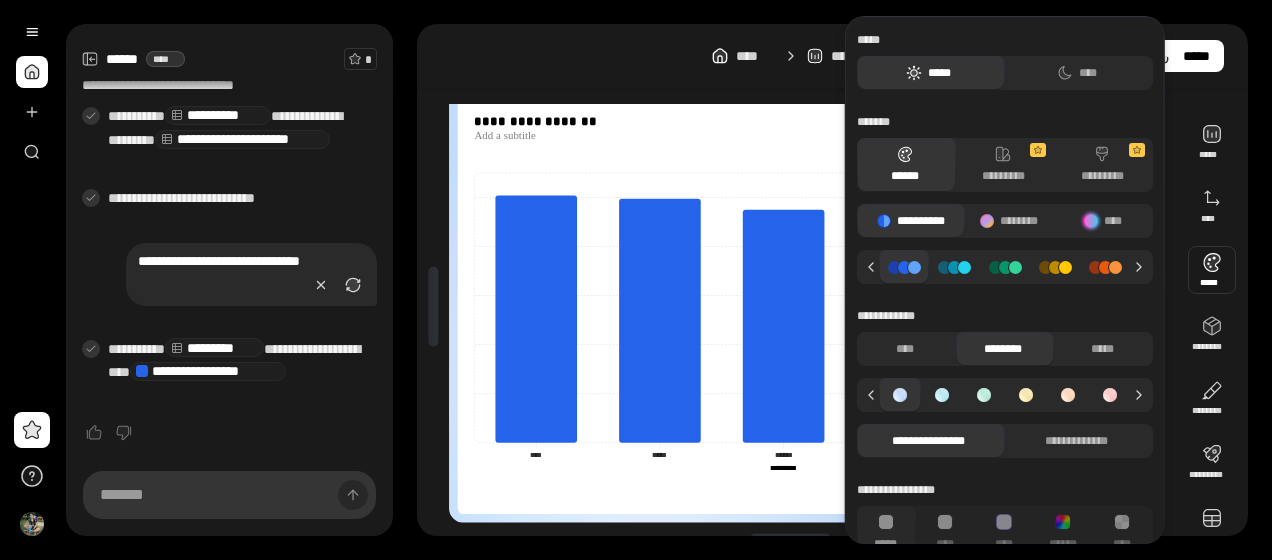 click at bounding box center (1212, 270) 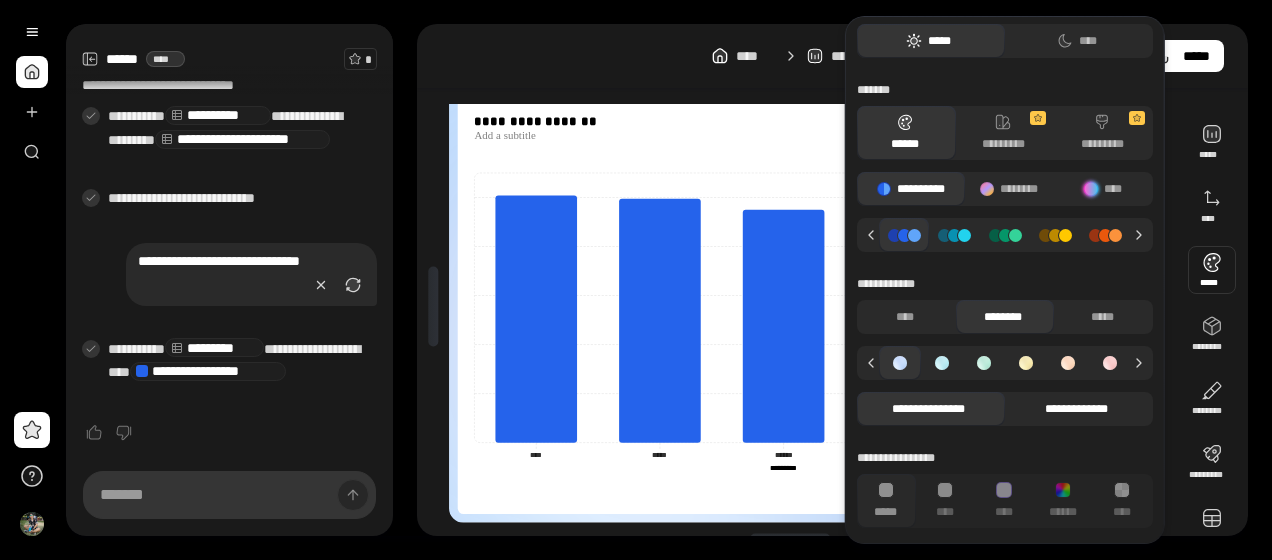click on "**********" at bounding box center [1076, 409] 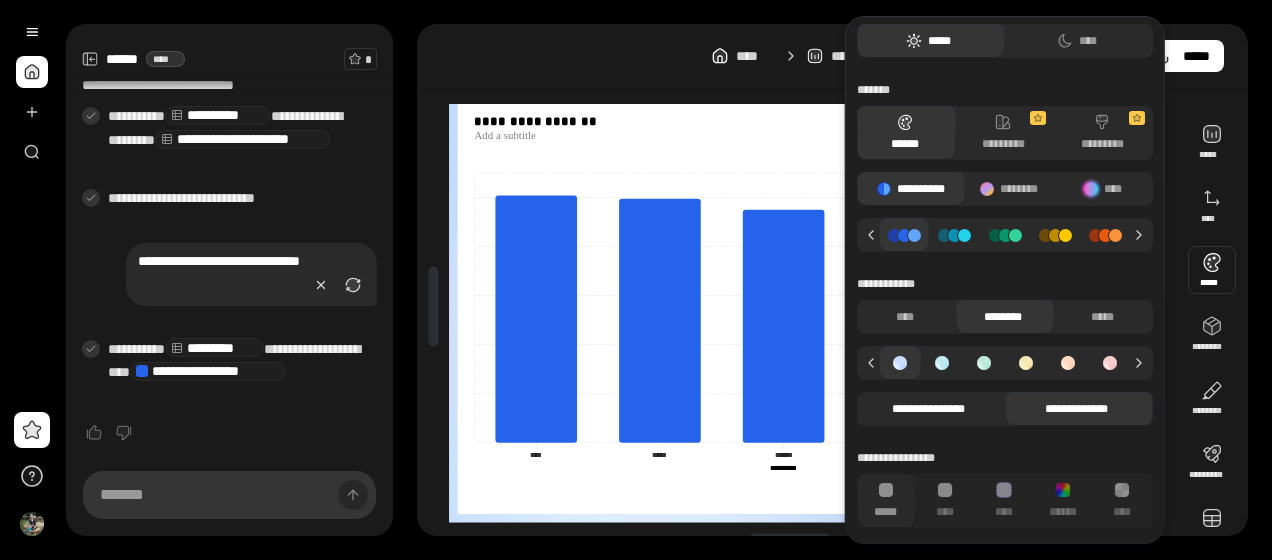 click on "**********" at bounding box center [928, 409] 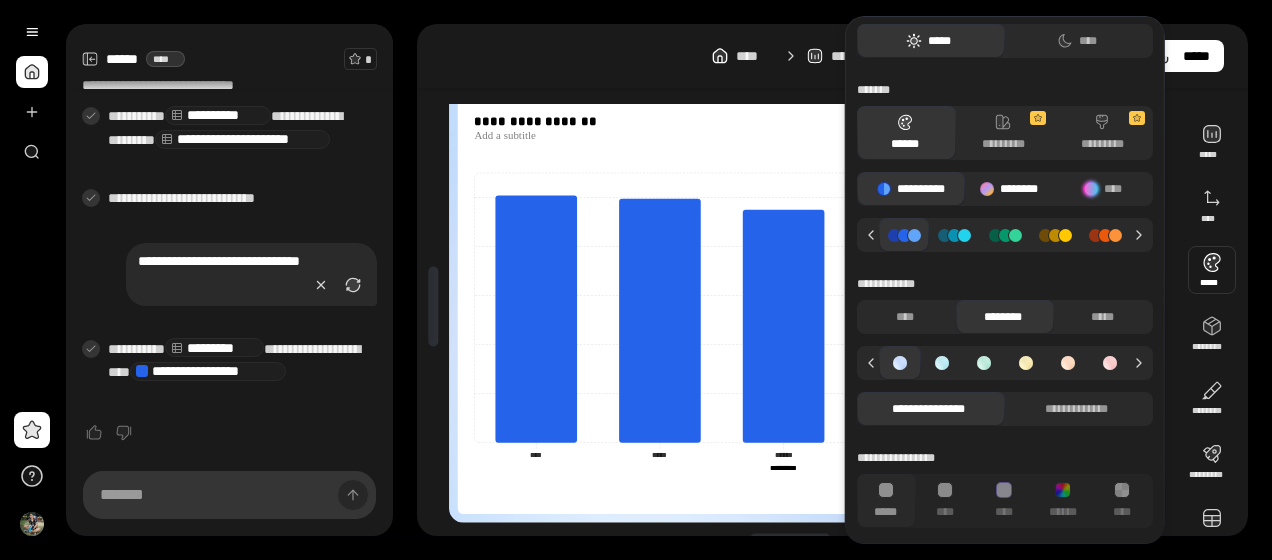 click on "********" at bounding box center [1008, 189] 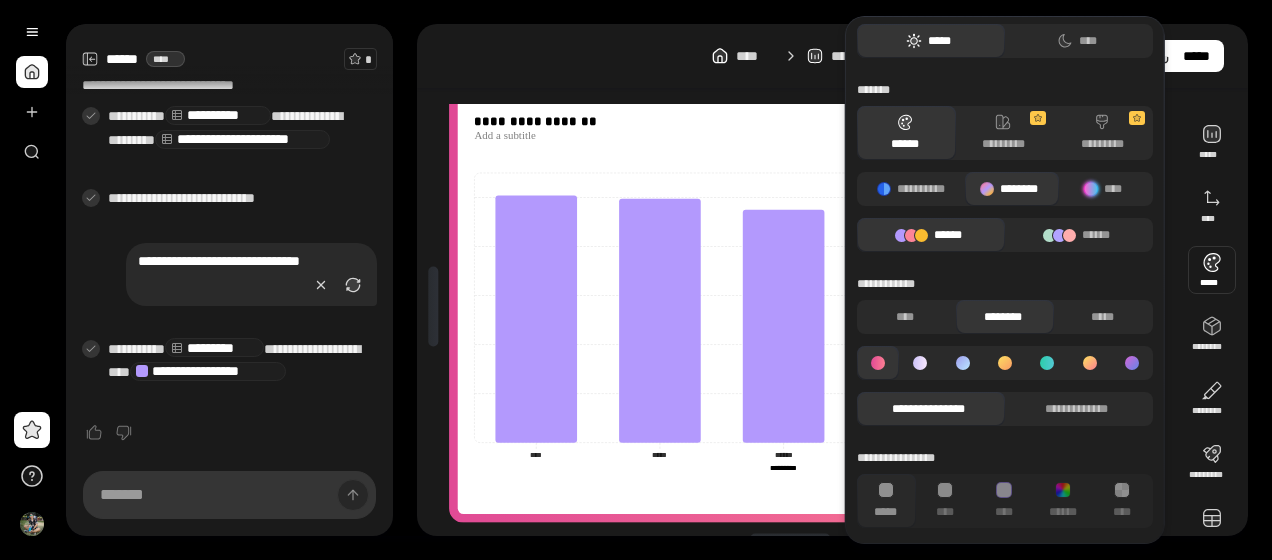 click at bounding box center (1212, 270) 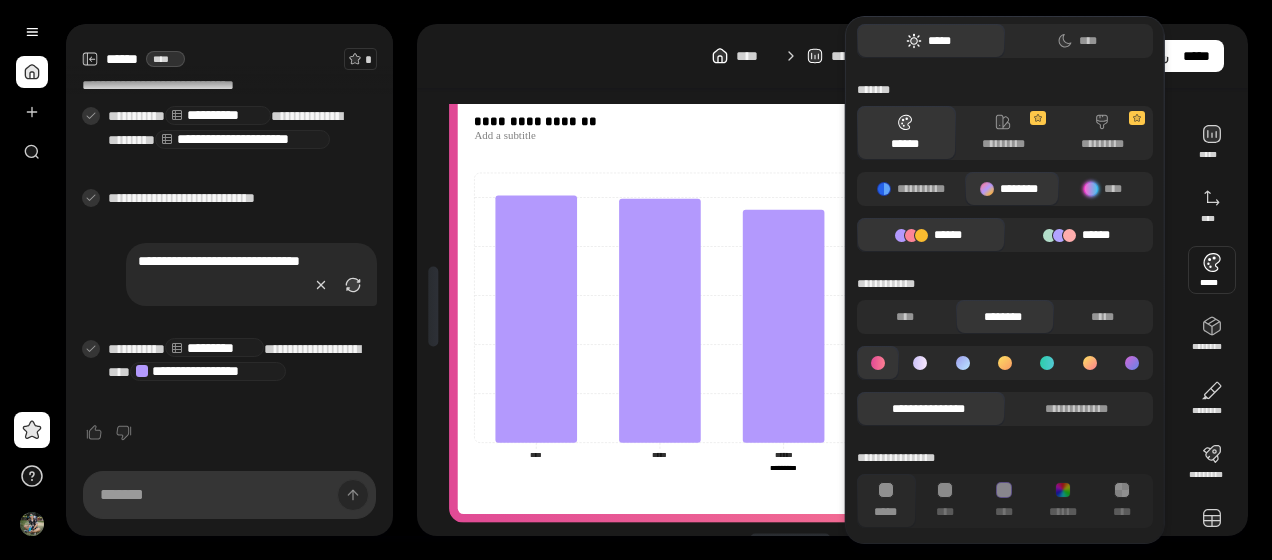 click on "******" at bounding box center [1076, 235] 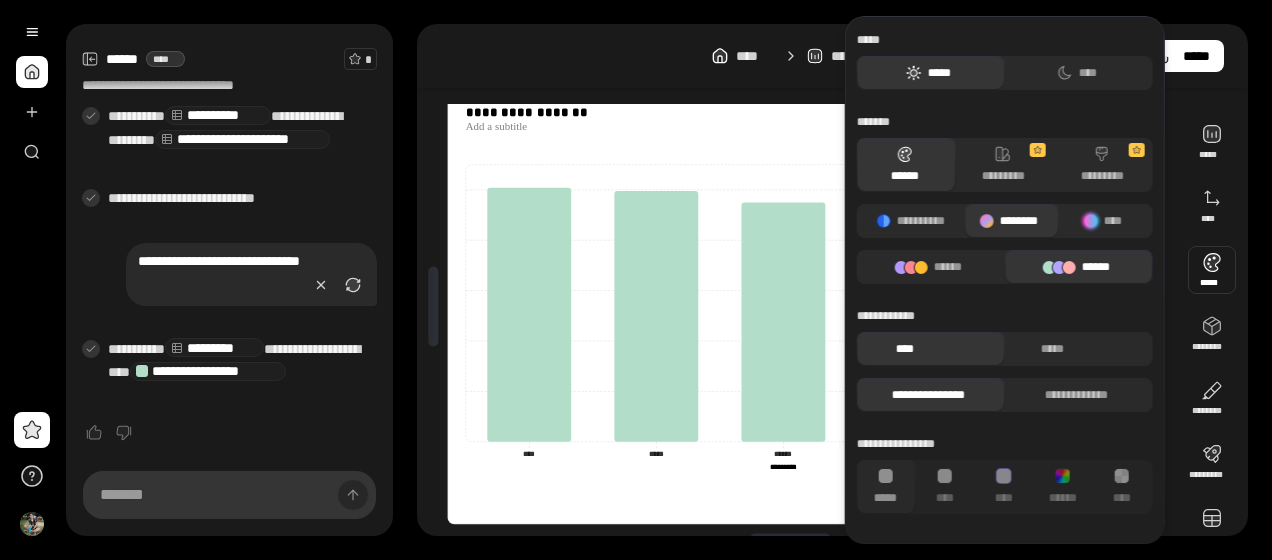 scroll, scrollTop: 0, scrollLeft: 0, axis: both 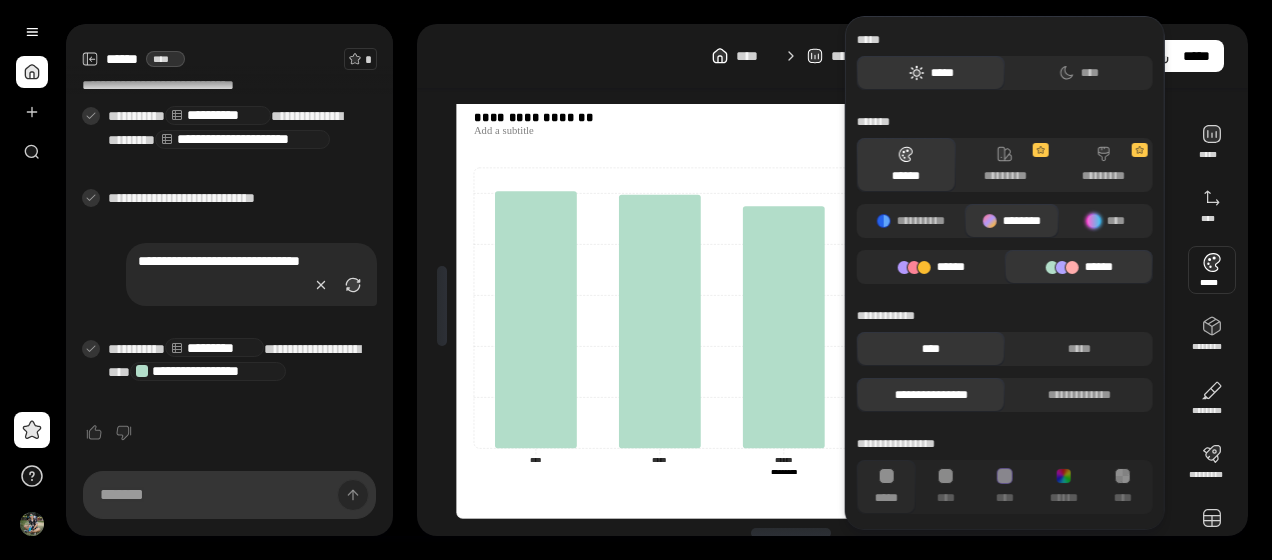 click on "******" at bounding box center (931, 267) 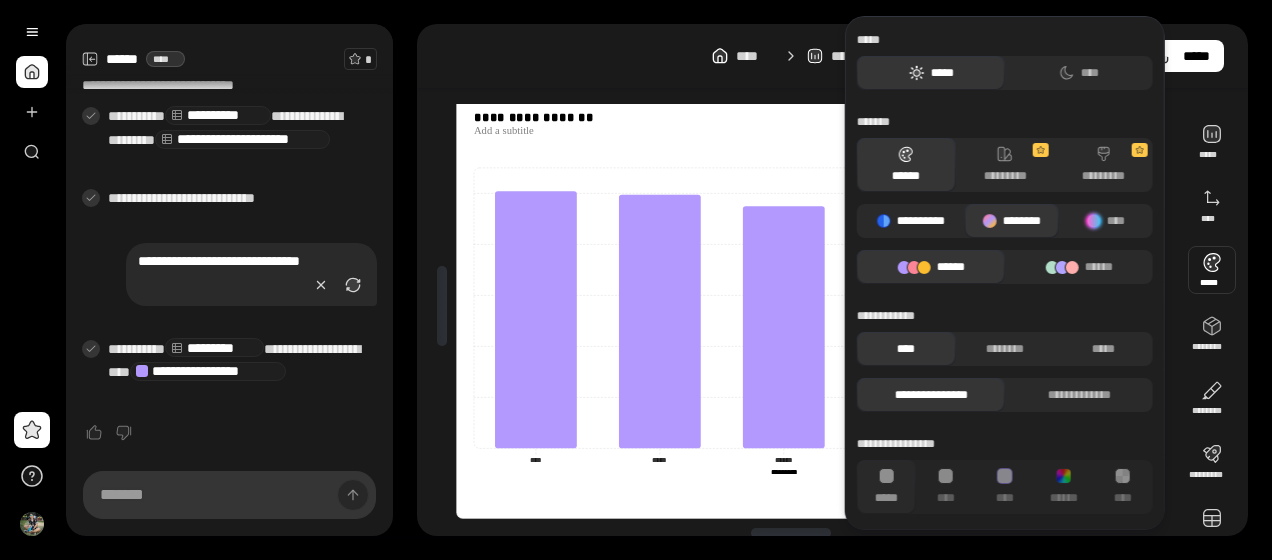 click on "**********" at bounding box center (911, 221) 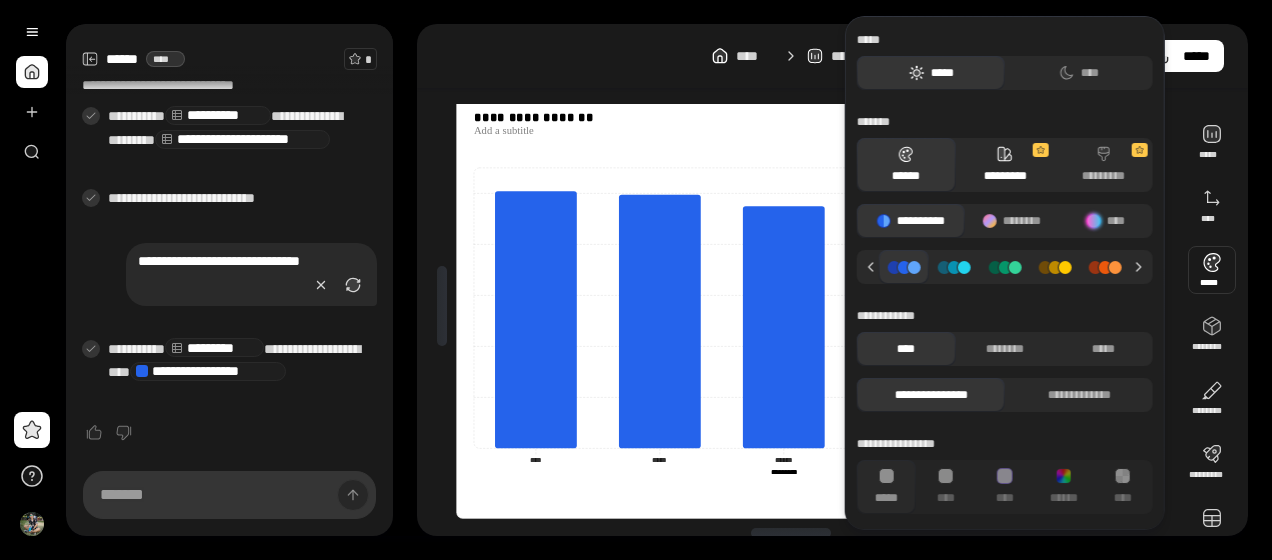 click on "*********" at bounding box center [1004, 165] 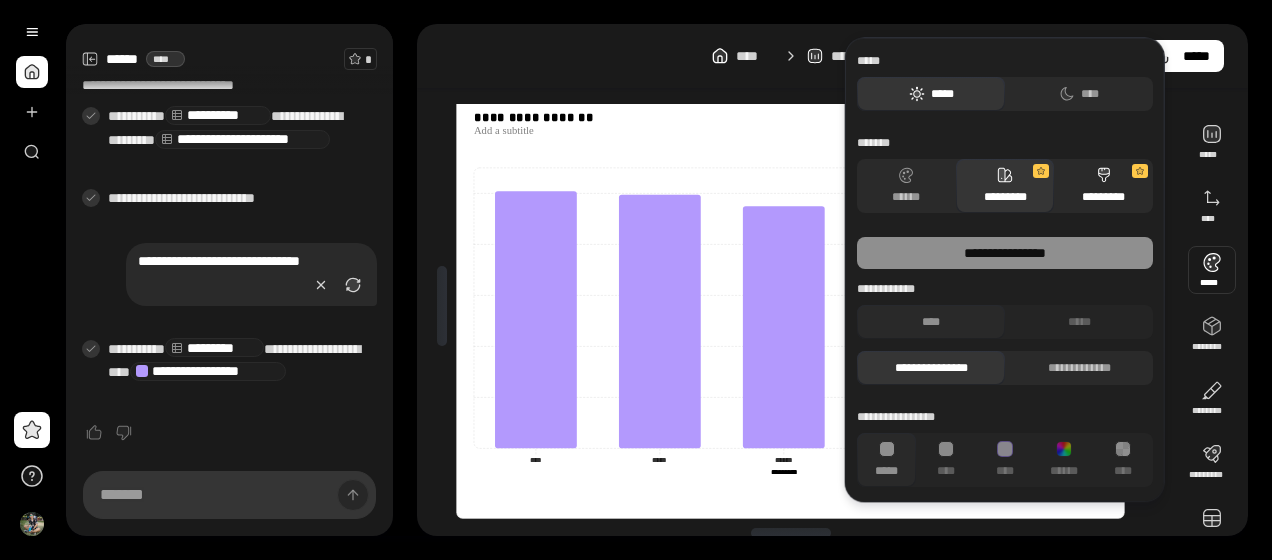 click on "*********" at bounding box center (1103, 186) 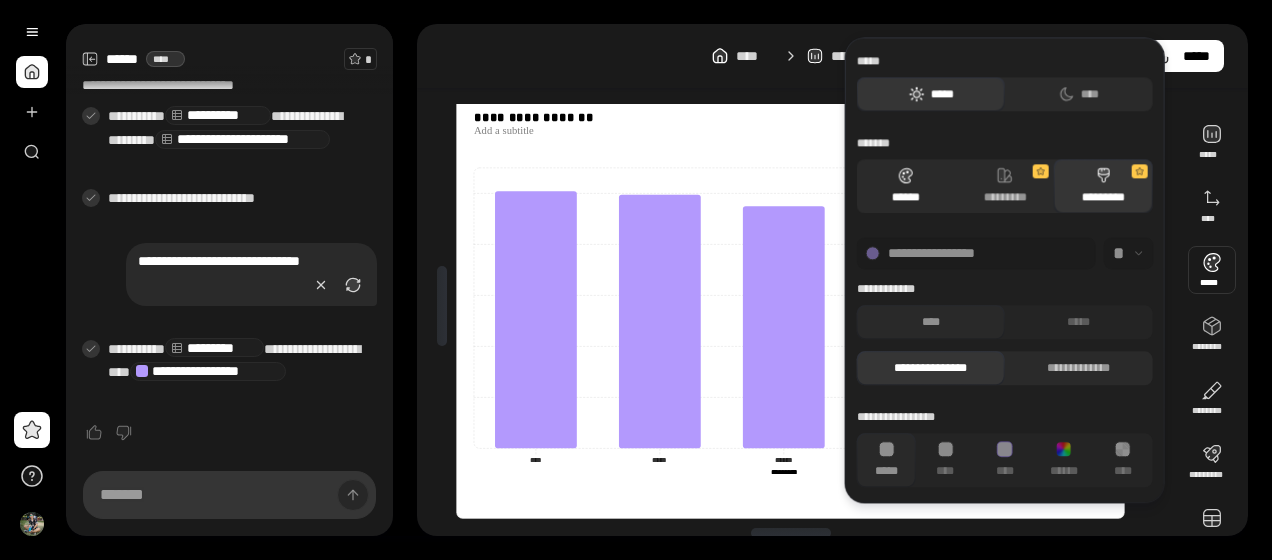 click on "******" at bounding box center [906, 186] 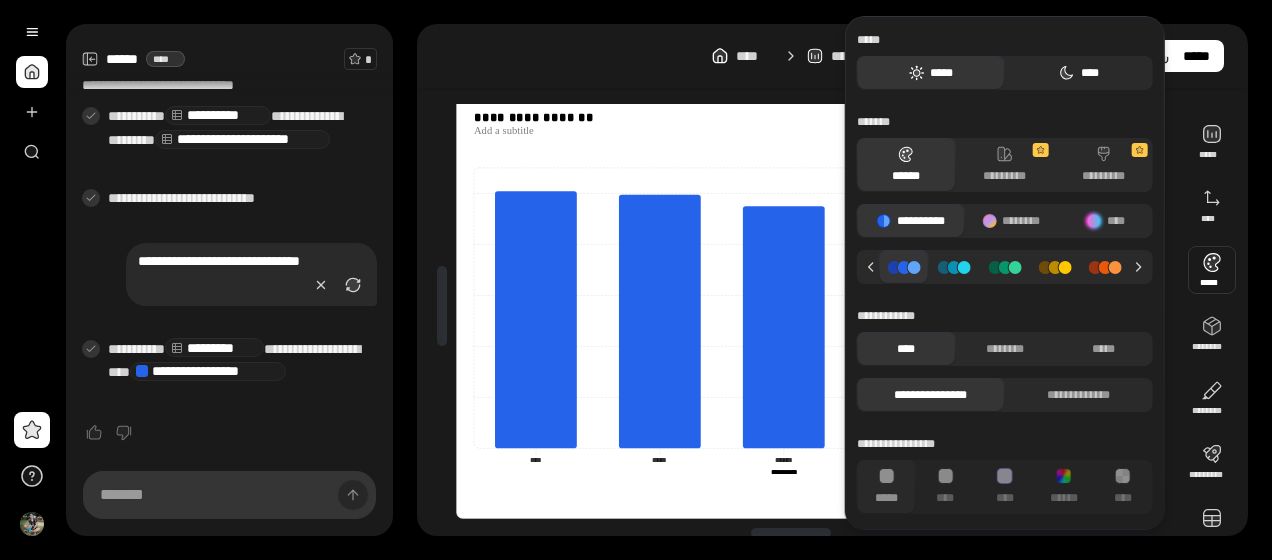 click 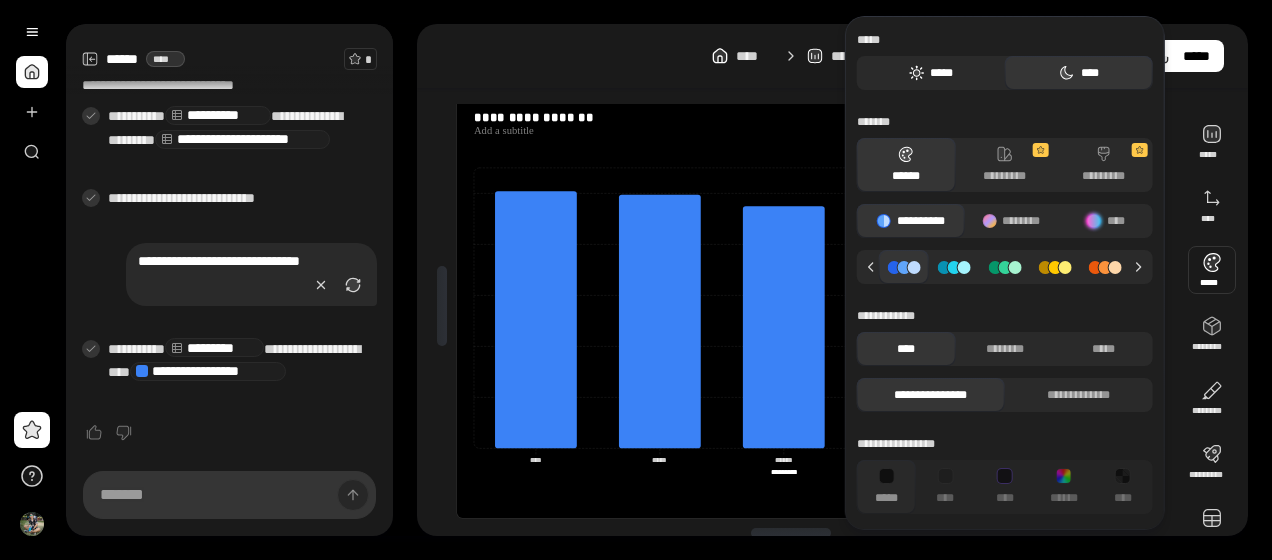 click on "*****" at bounding box center [931, 73] 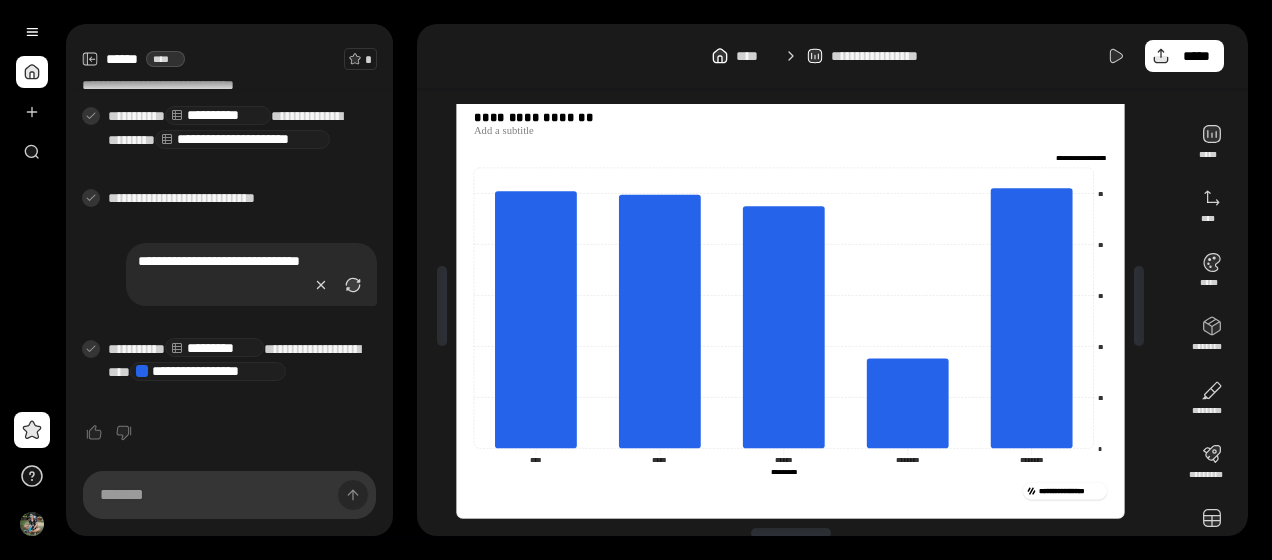 click on "**********" at bounding box center (832, 56) 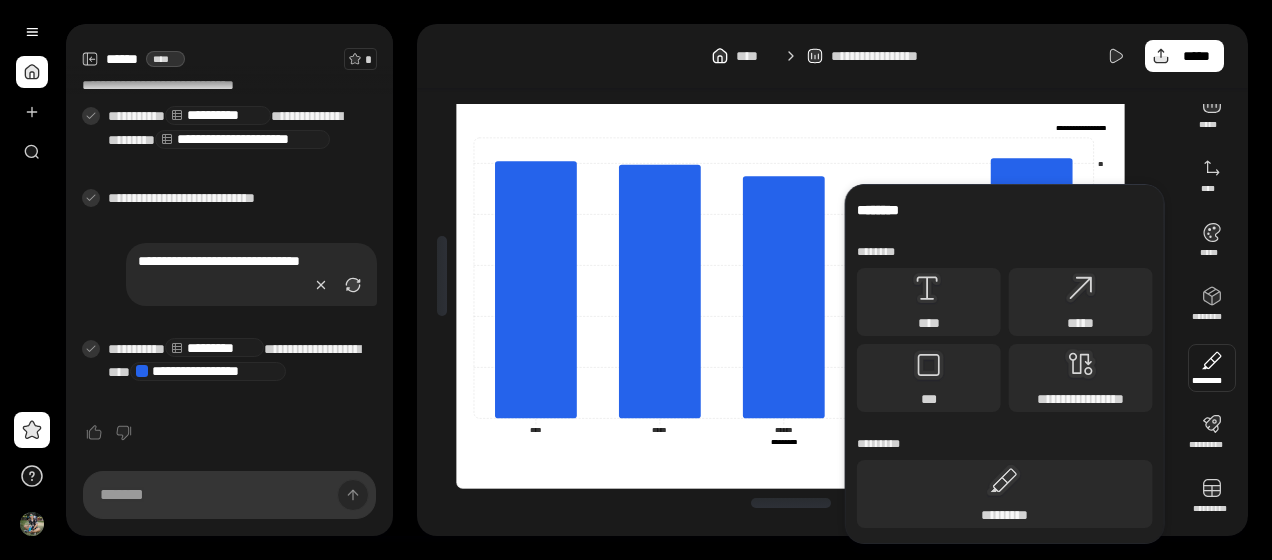 scroll, scrollTop: 87, scrollLeft: 0, axis: vertical 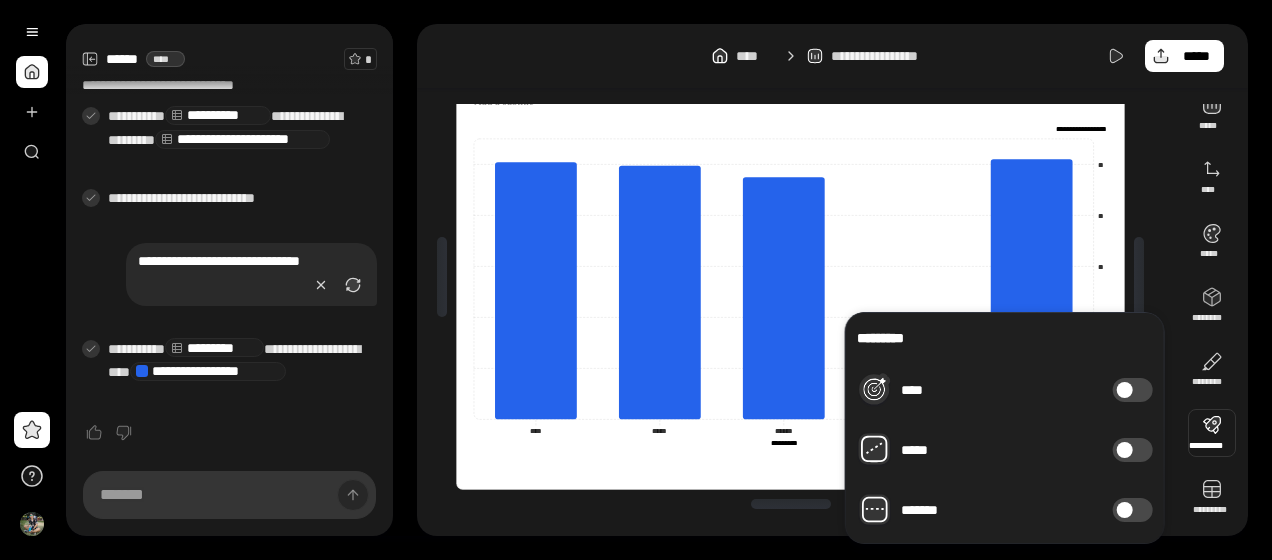 click on "****" at bounding box center (1133, 390) 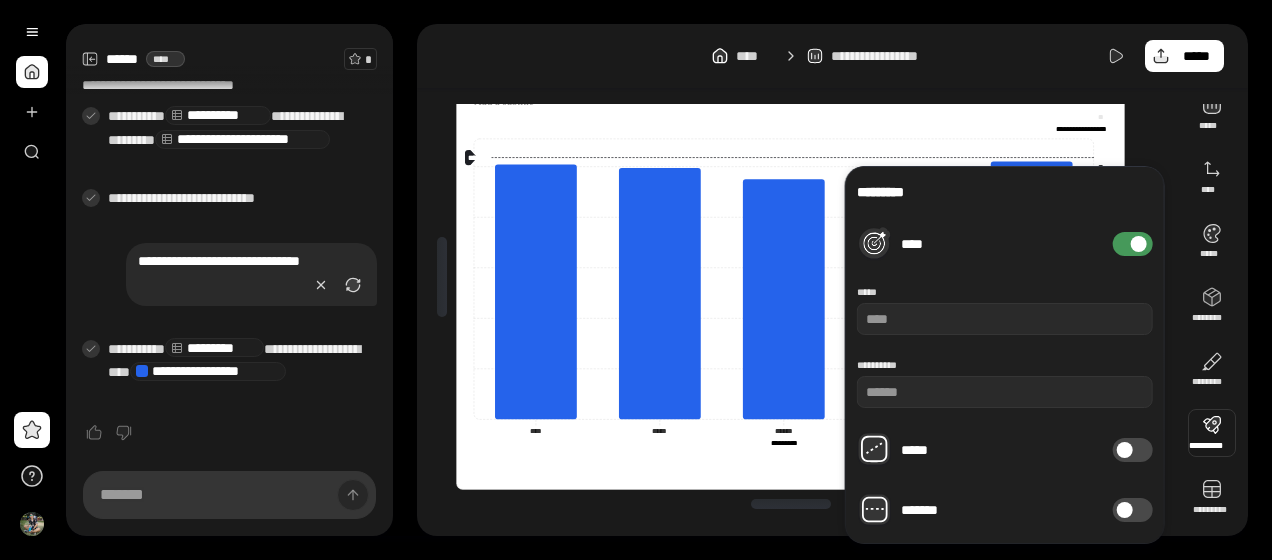 type on "**" 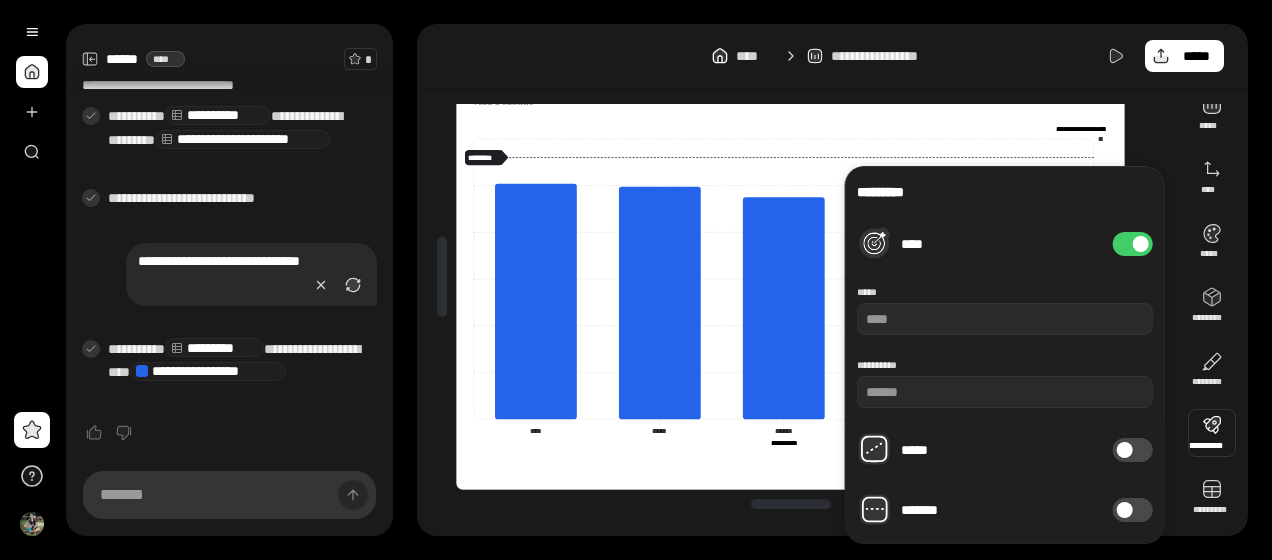 click on "*****" at bounding box center [1133, 450] 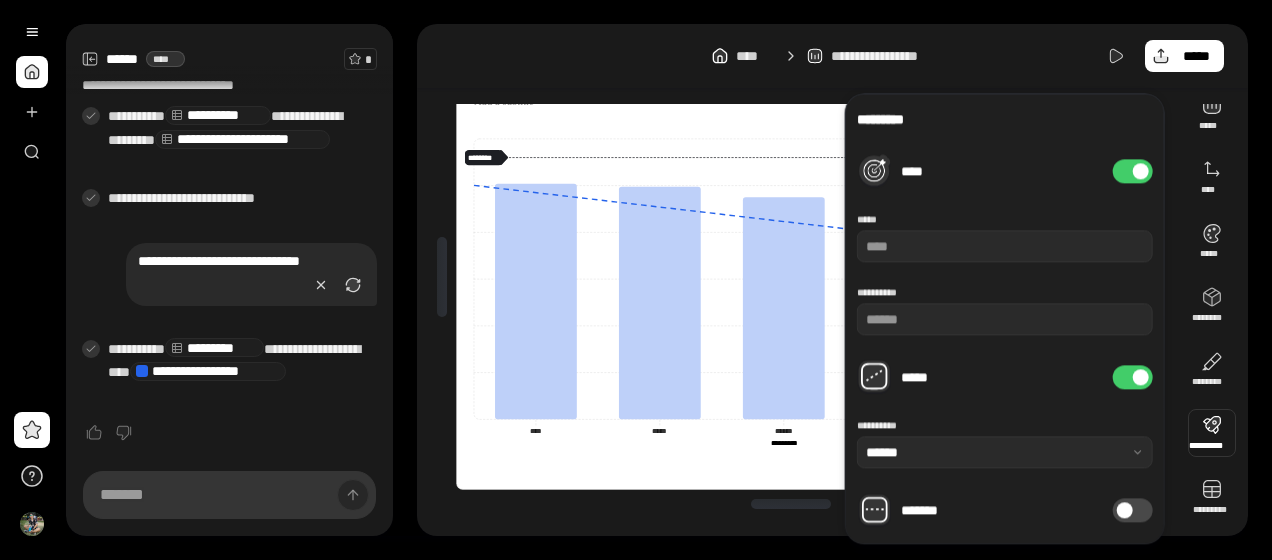 click at bounding box center [1141, 377] 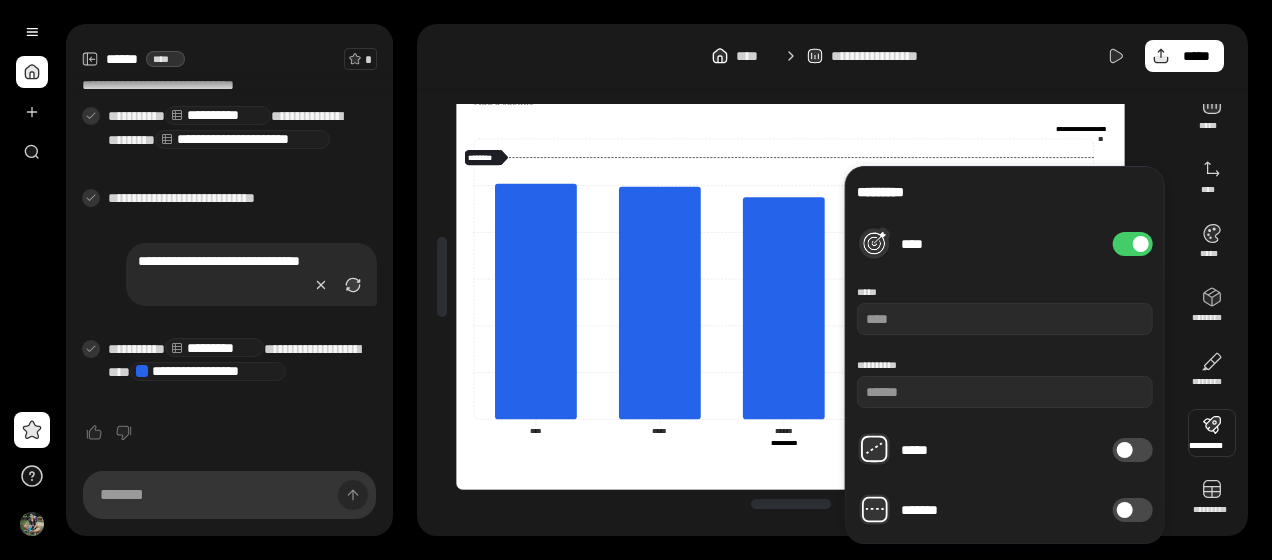 click on "****" at bounding box center (1133, 244) 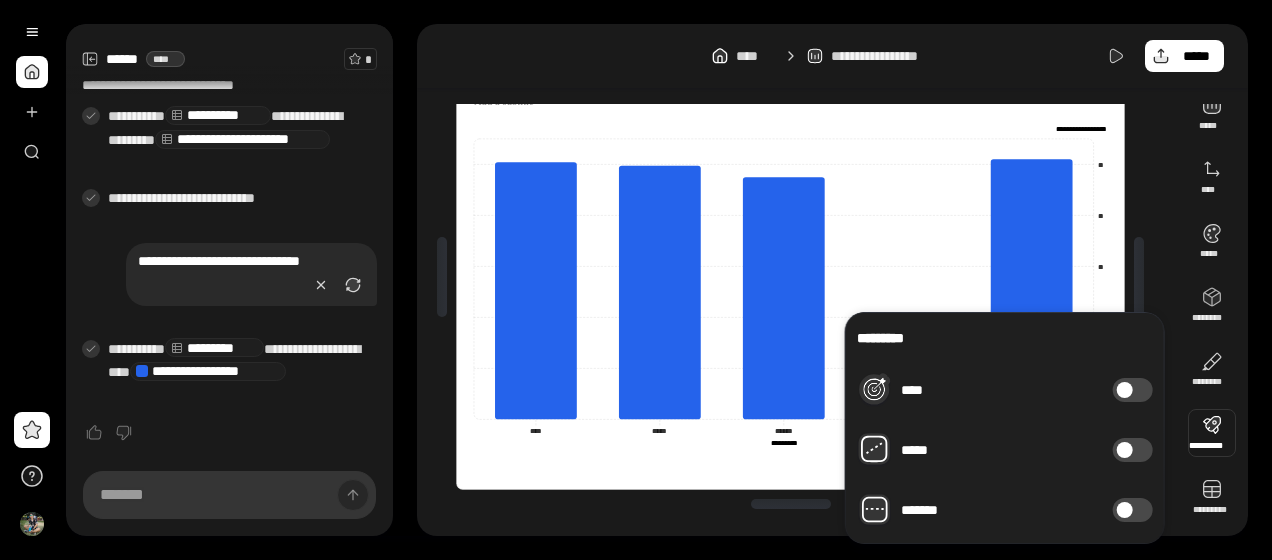 click at bounding box center [1125, 510] 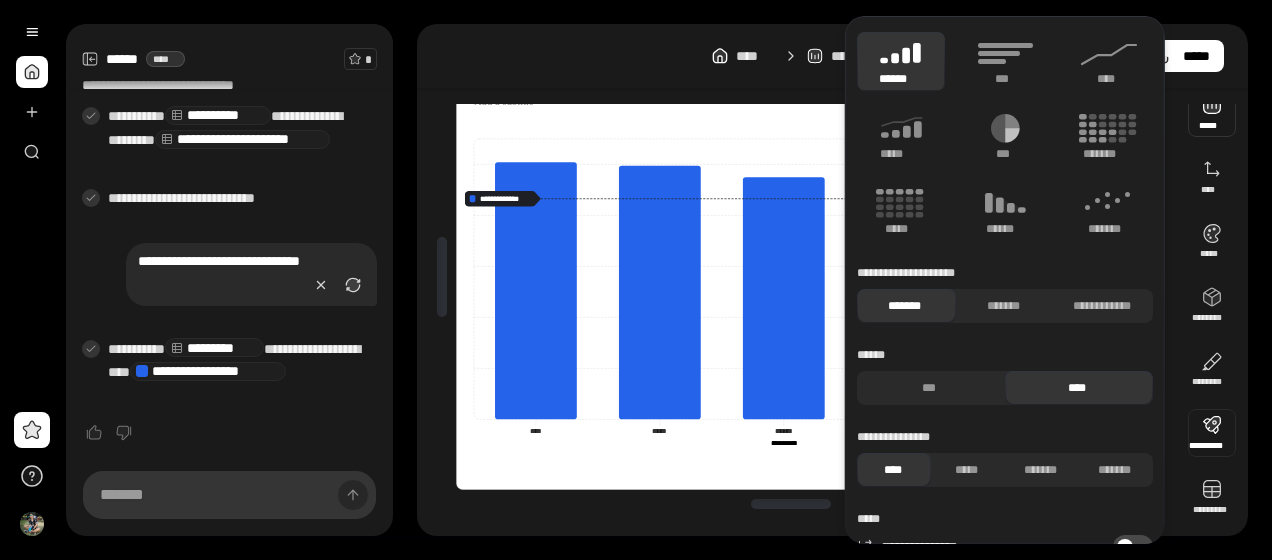 scroll, scrollTop: 0, scrollLeft: 0, axis: both 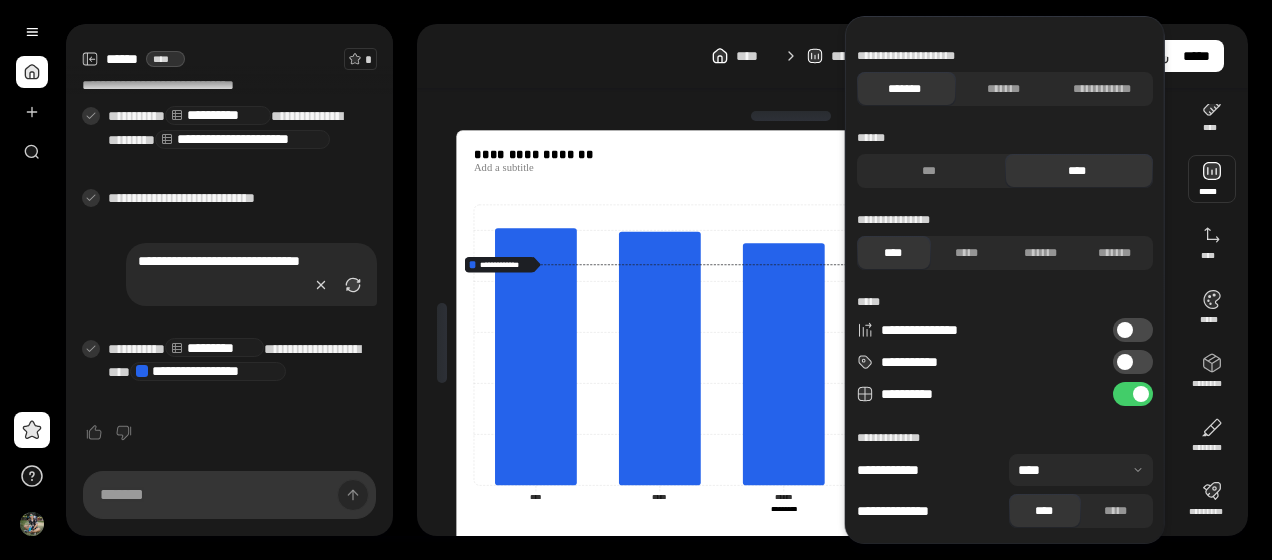 click at bounding box center [1125, 330] 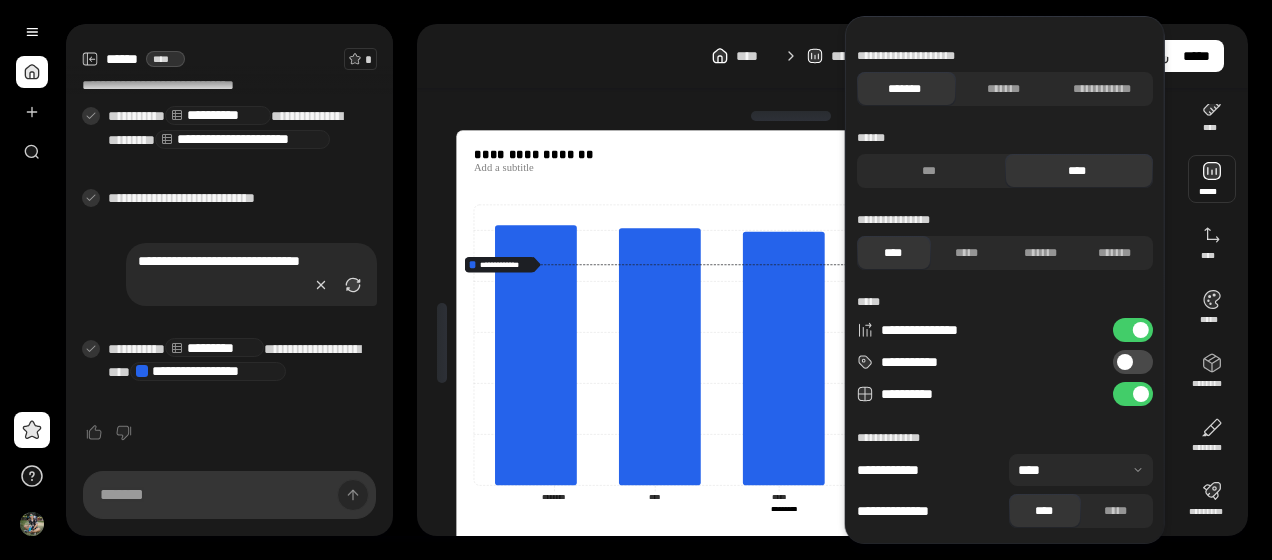 click on "**********" at bounding box center [1133, 330] 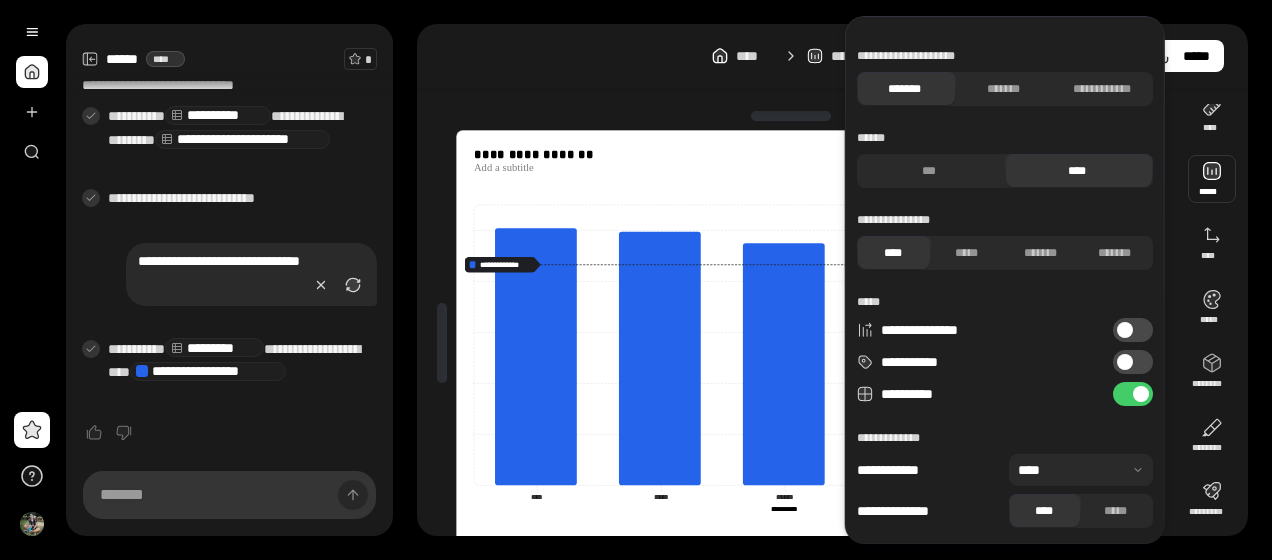 click at bounding box center [1125, 330] 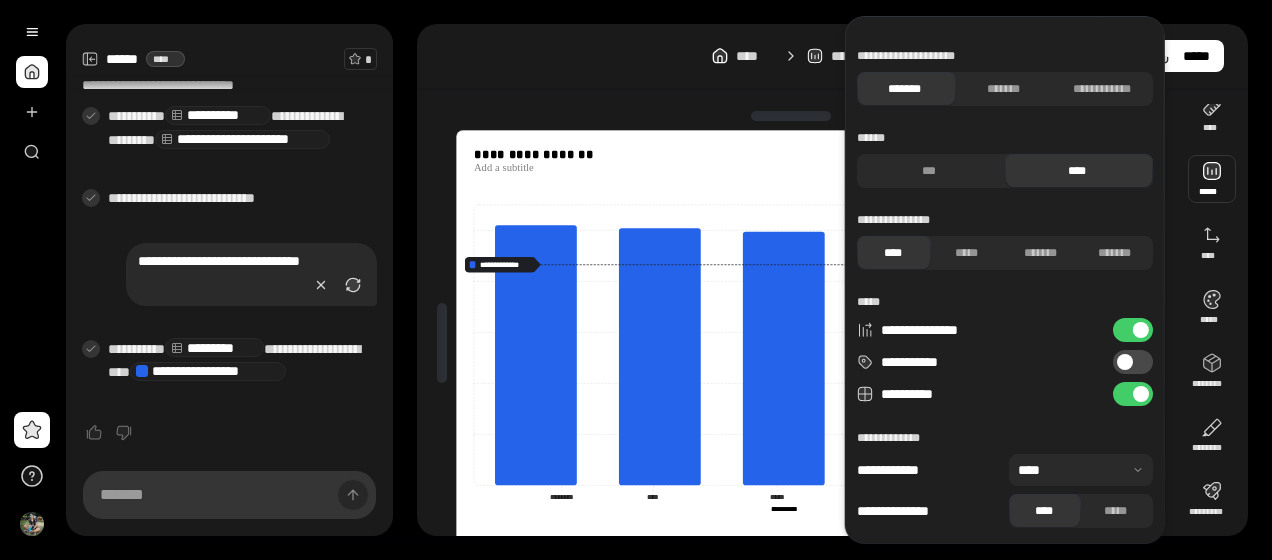 click on "**********" at bounding box center [1133, 330] 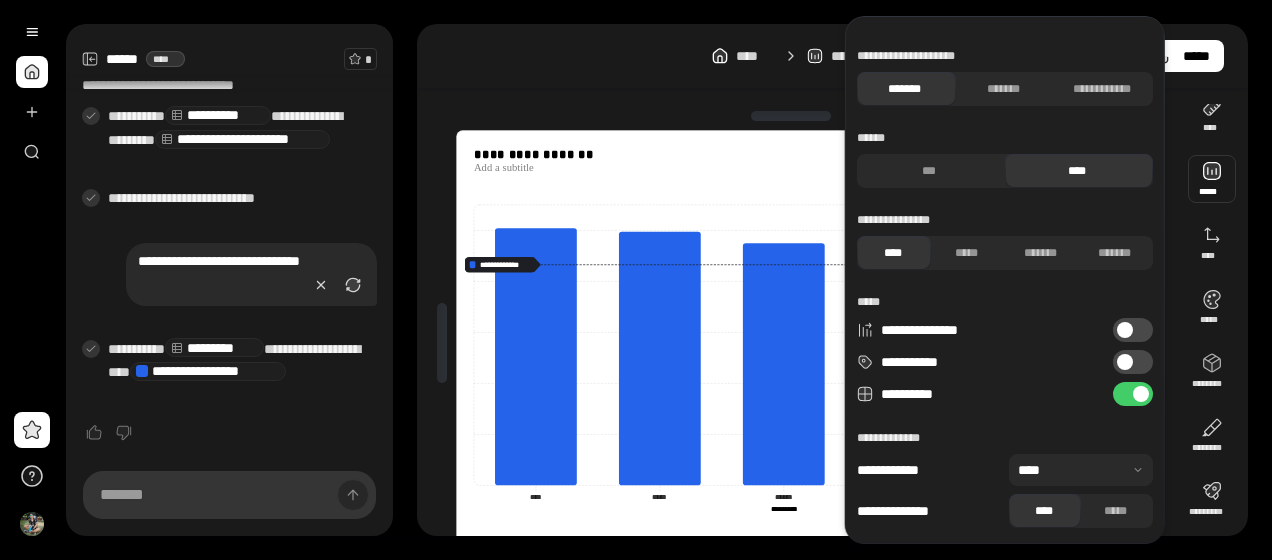 click at bounding box center [1125, 330] 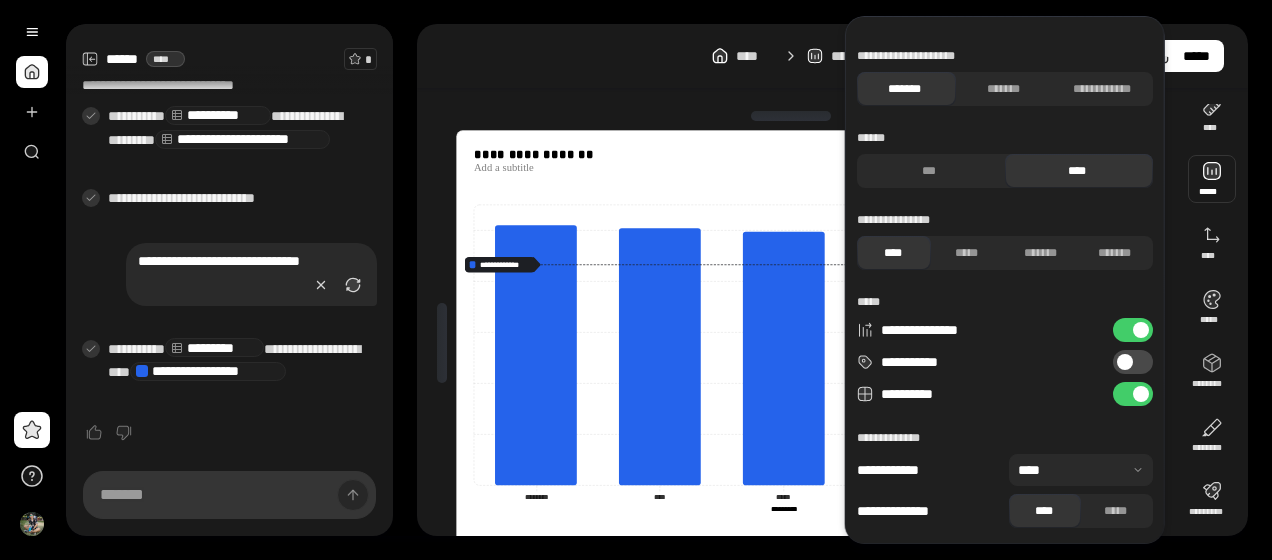 click on "**********" at bounding box center [1133, 330] 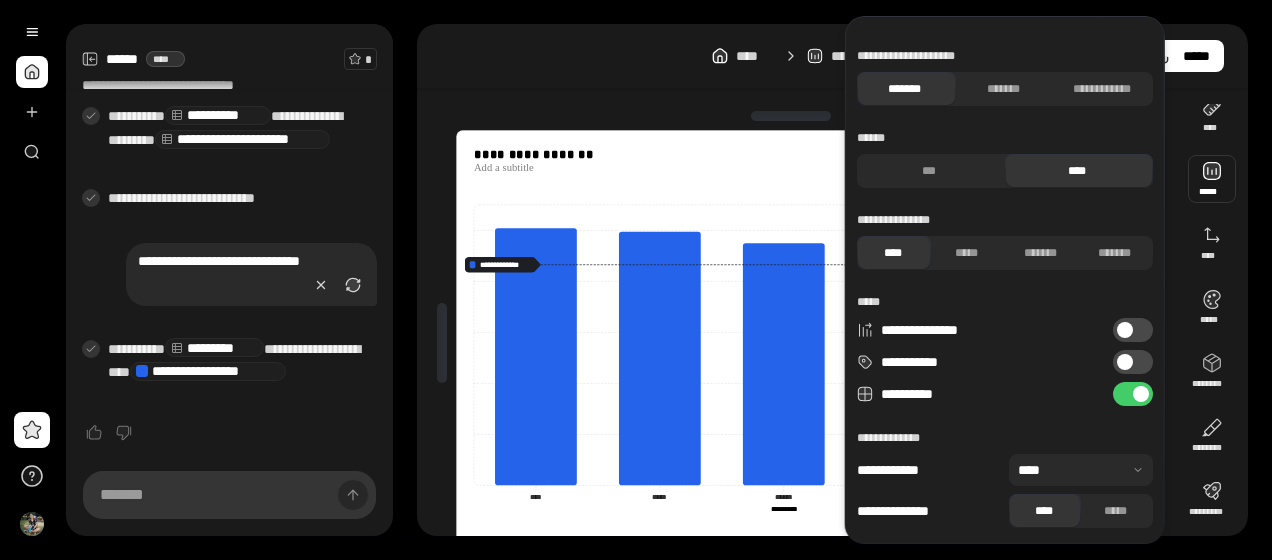click on "**********" at bounding box center (1133, 362) 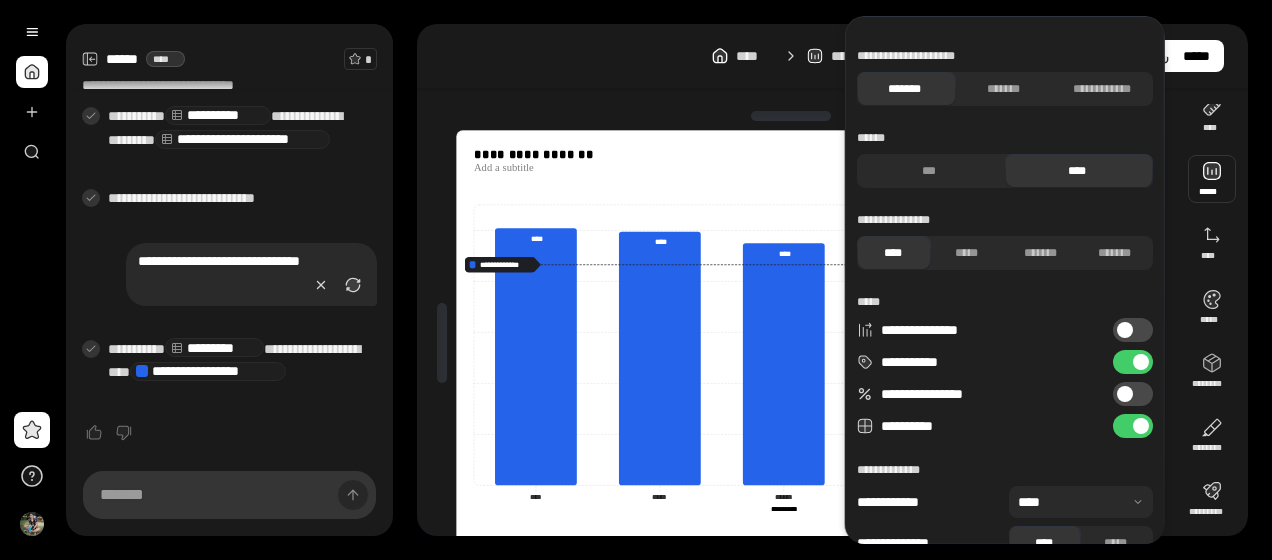 click at bounding box center [1141, 362] 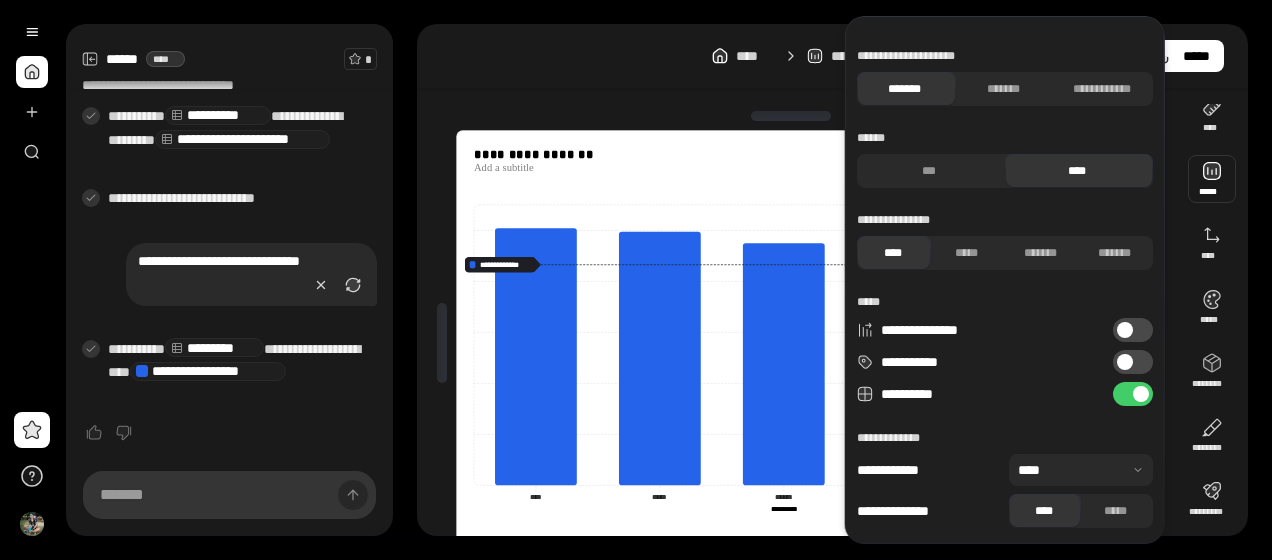 click on "**********" at bounding box center (1133, 394) 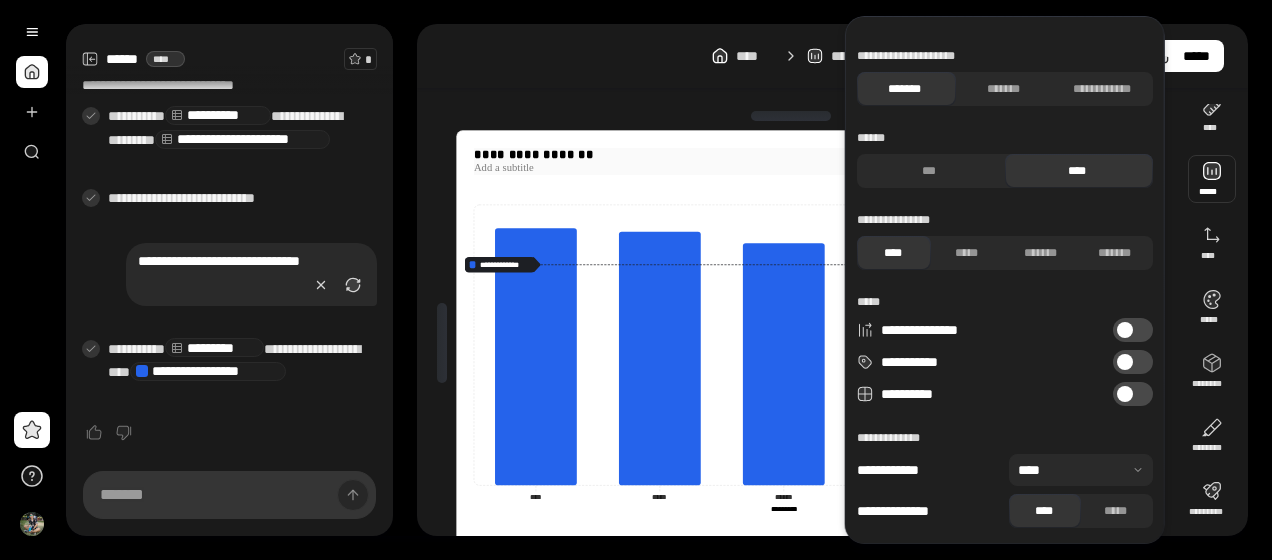 click at bounding box center (790, 168) 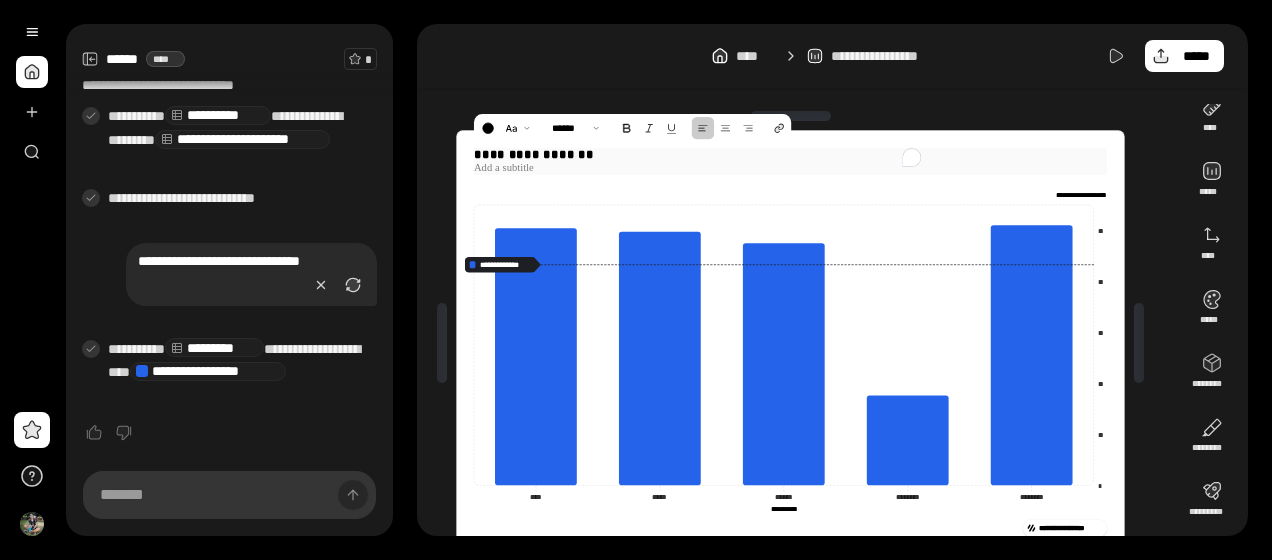 scroll, scrollTop: 276, scrollLeft: 0, axis: vertical 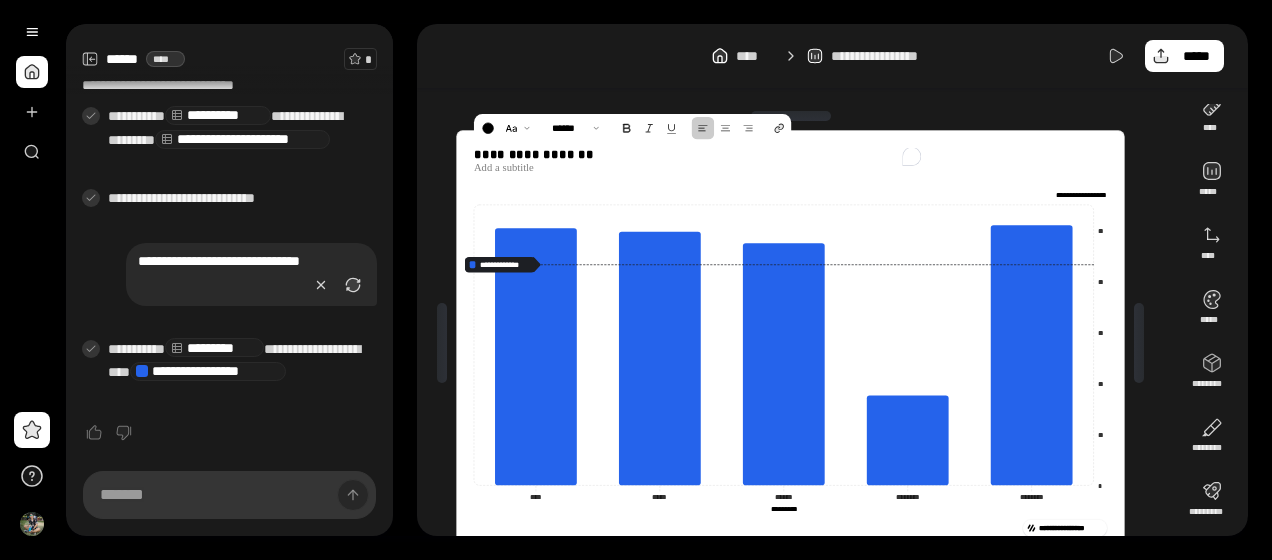 click on "[FIRST] [LAST]" at bounding box center [832, 280] 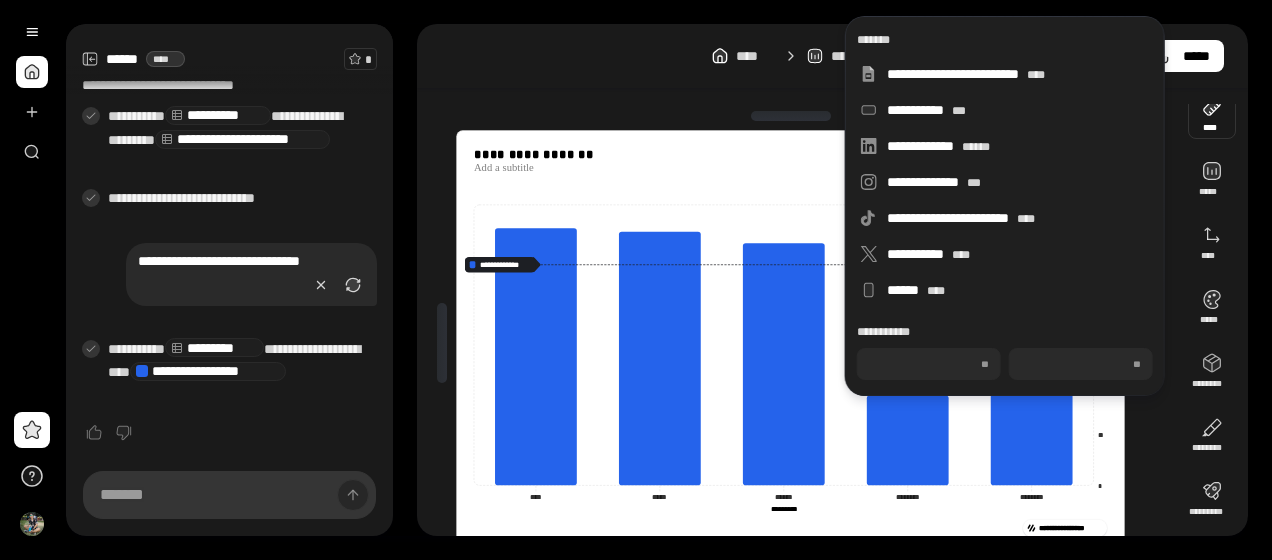 click at bounding box center [1212, 115] 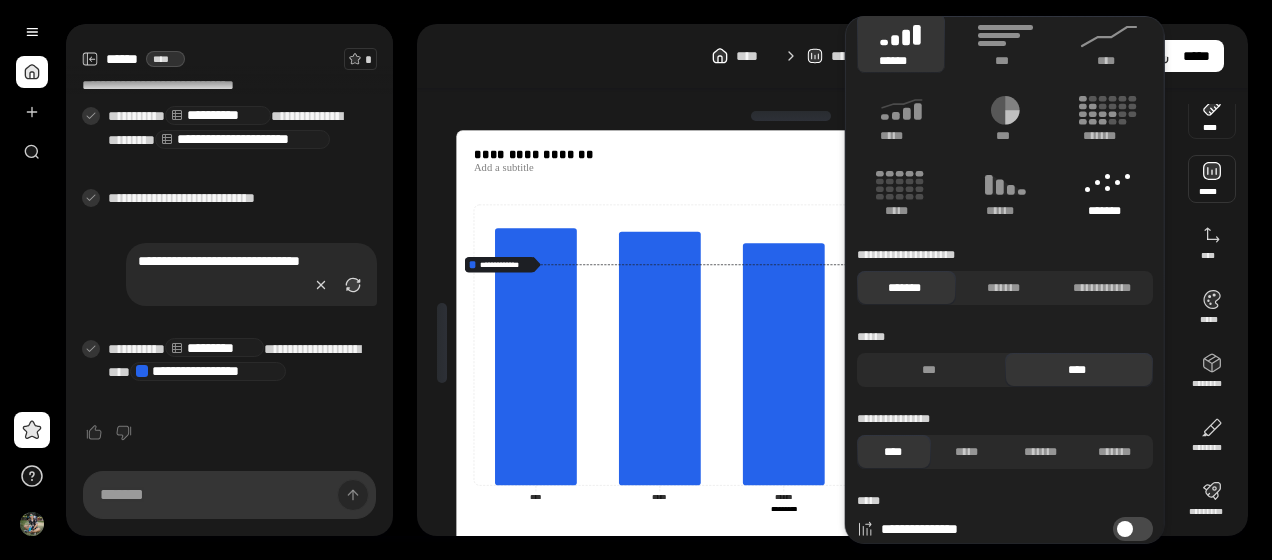 scroll, scrollTop: 0, scrollLeft: 0, axis: both 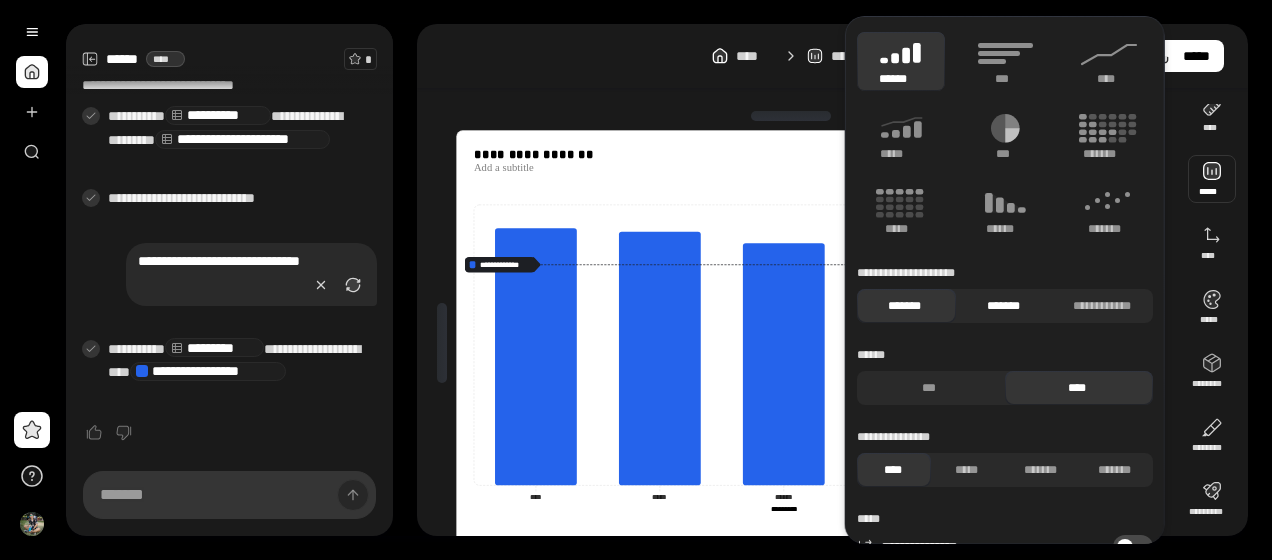 click on "*******" at bounding box center (1002, 306) 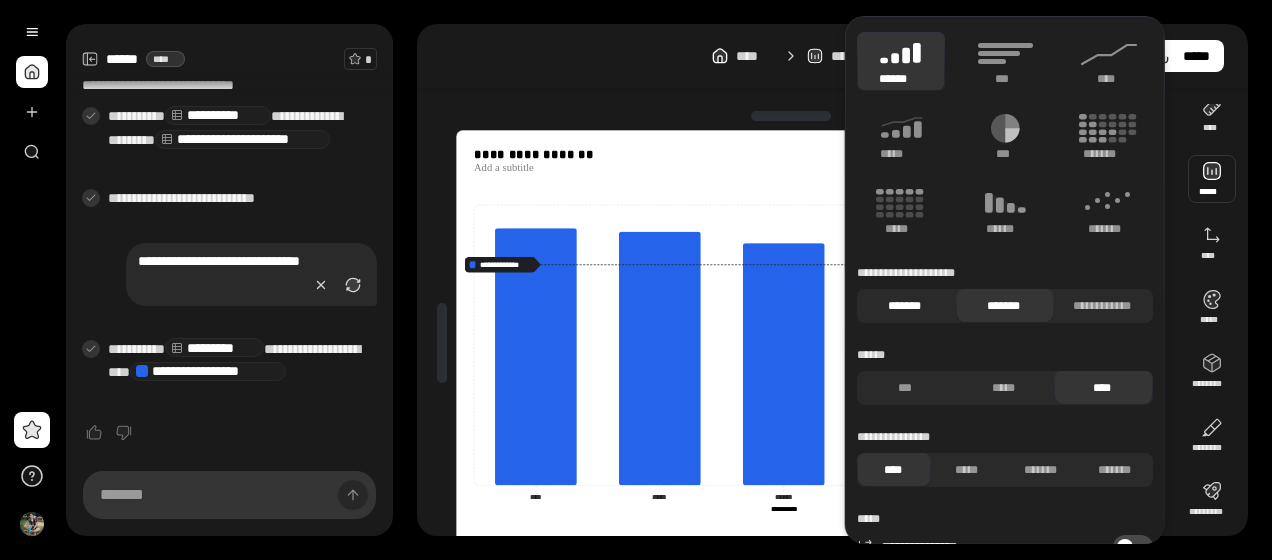 click on "*******" at bounding box center [904, 306] 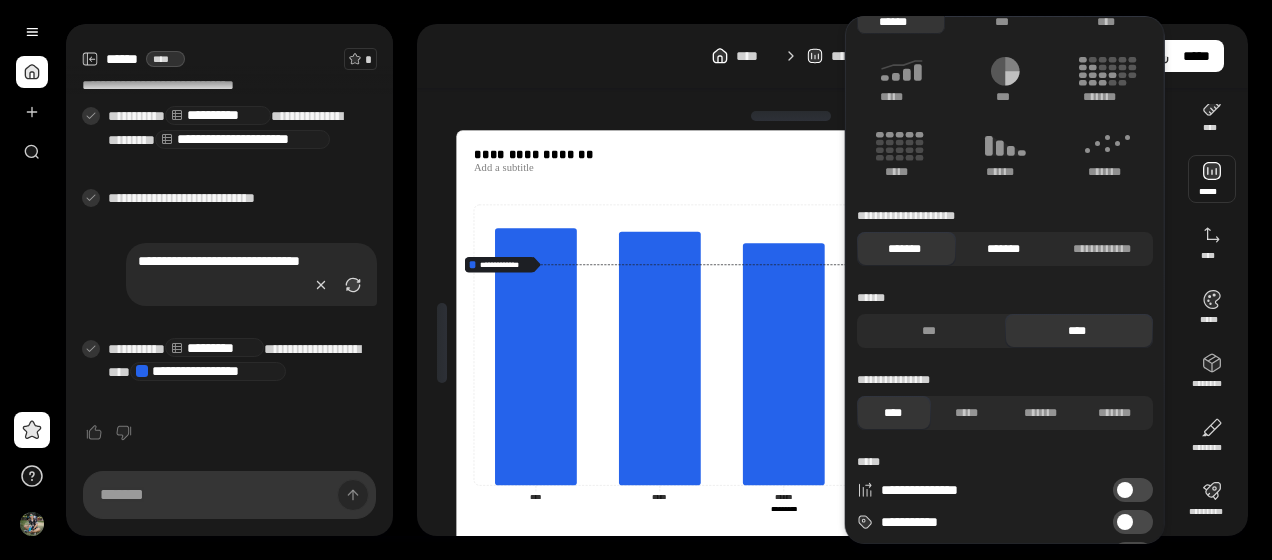 scroll, scrollTop: 0, scrollLeft: 0, axis: both 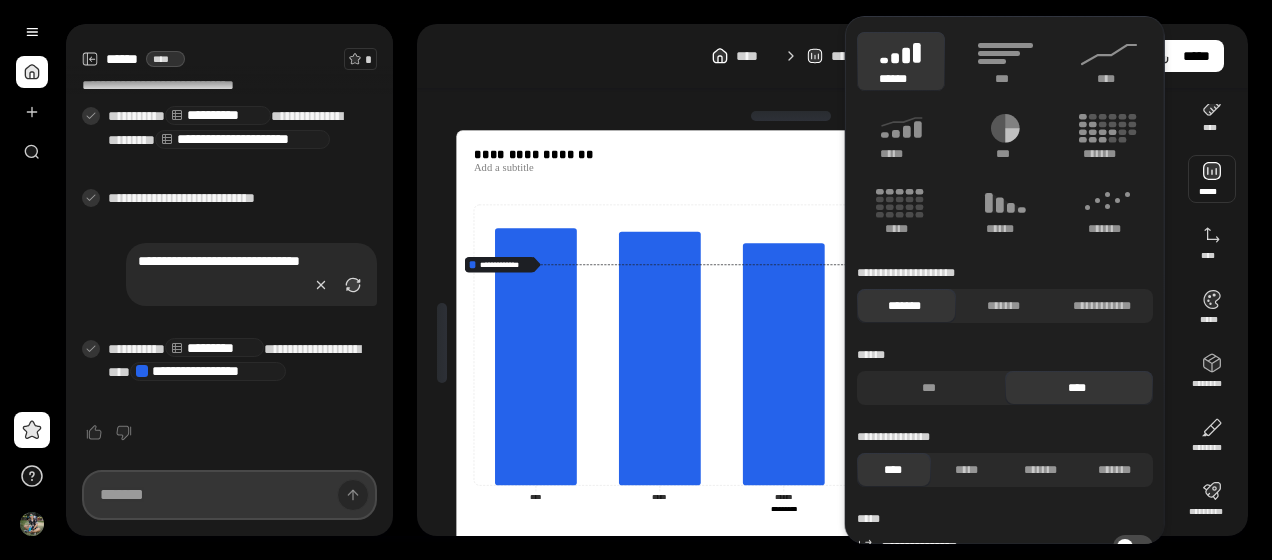 click at bounding box center (229, 495) 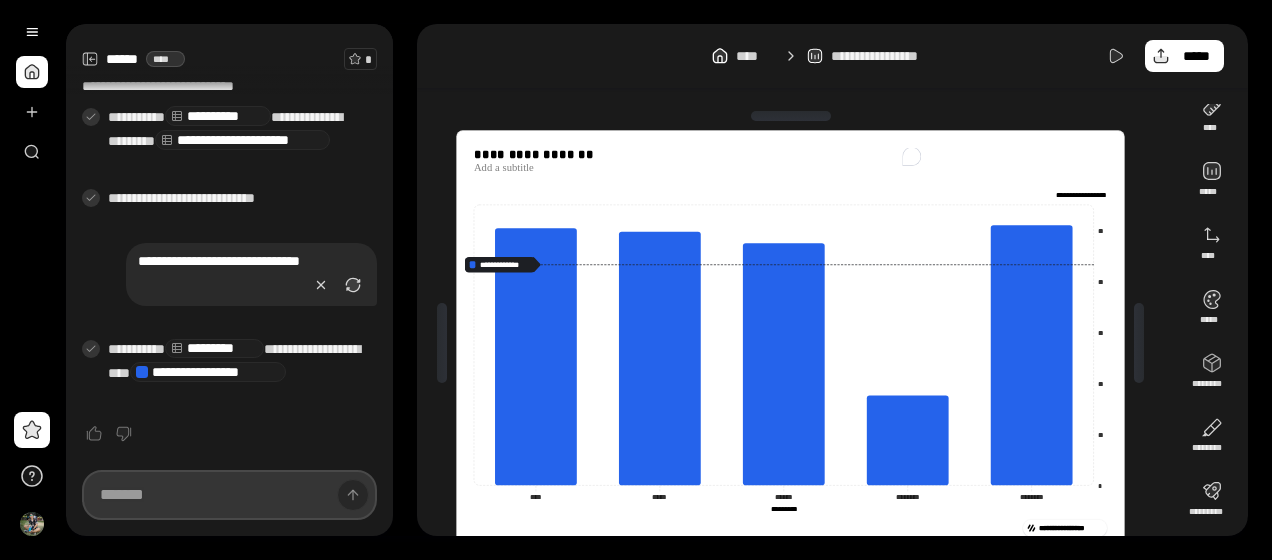 scroll, scrollTop: 276, scrollLeft: 0, axis: vertical 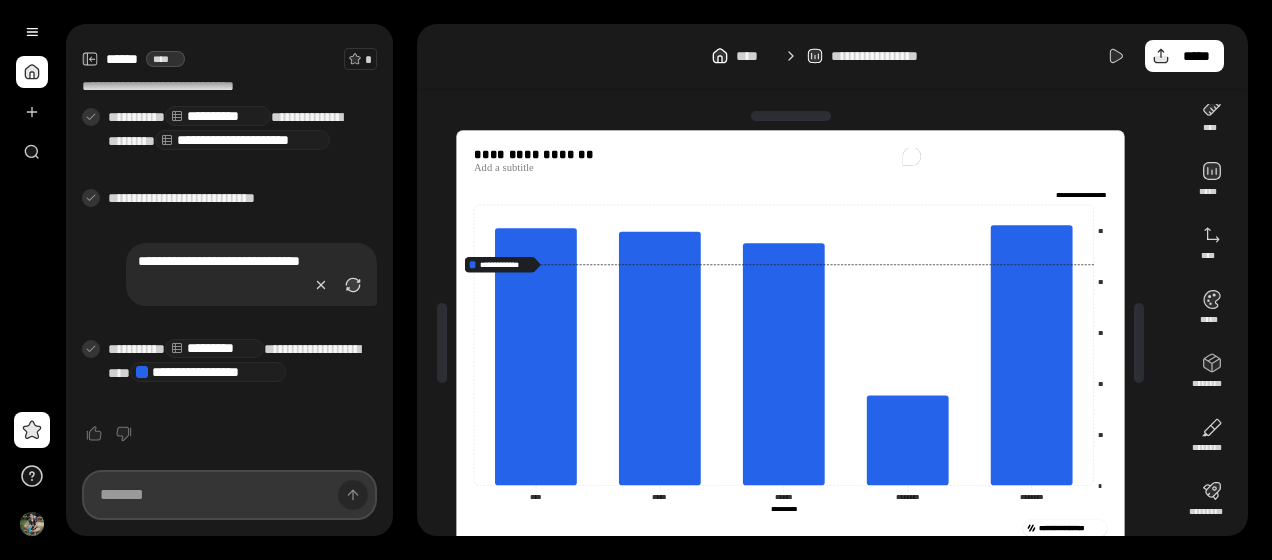 paste on "**********" 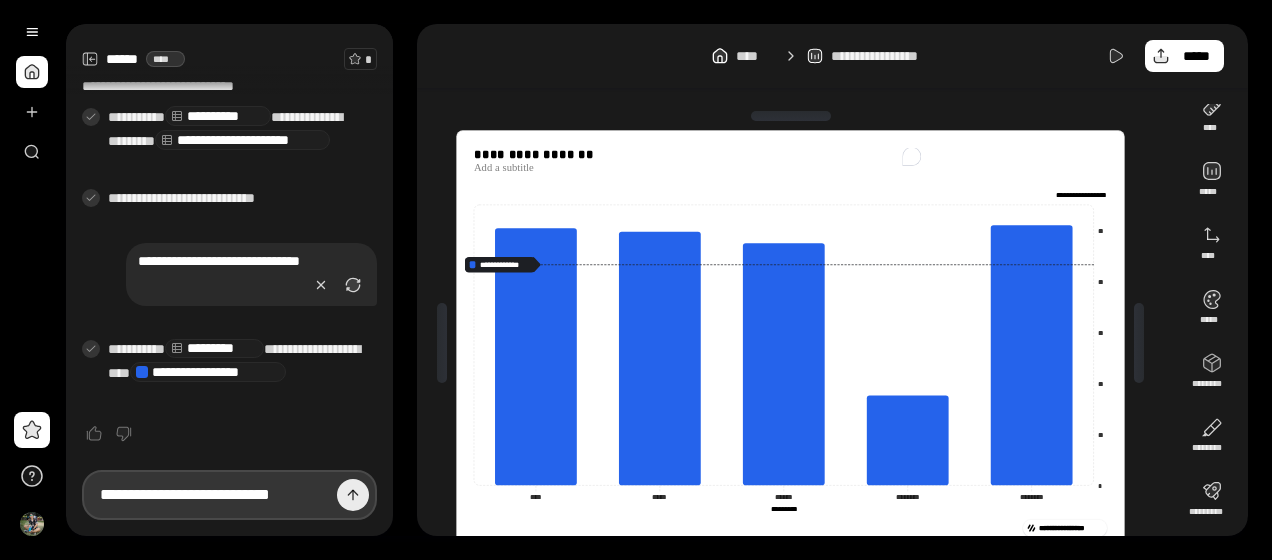 type on "**********" 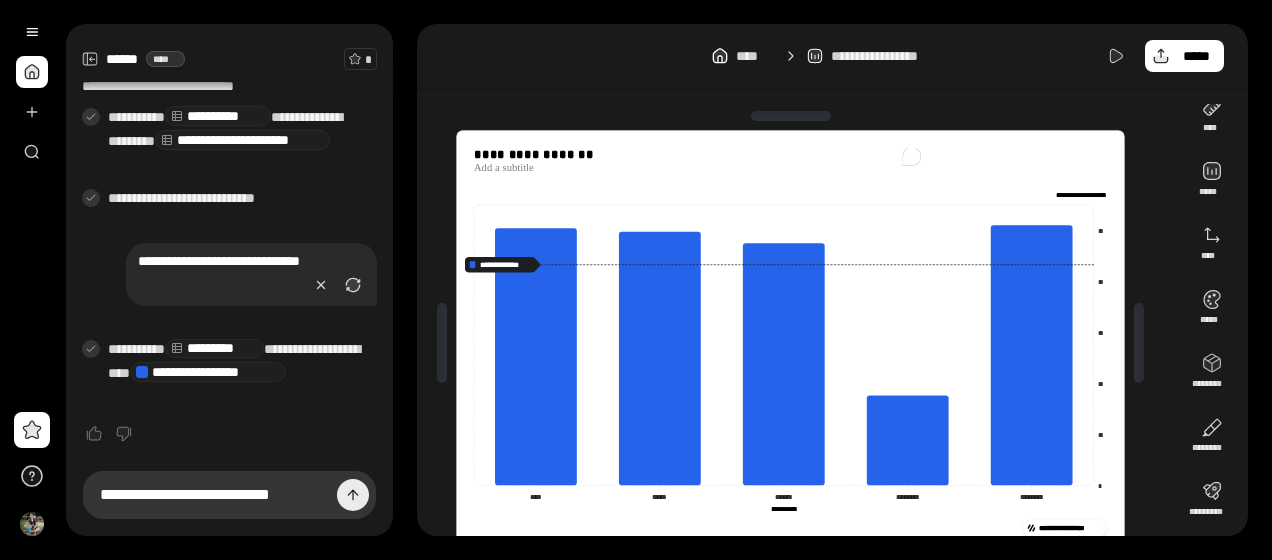 click at bounding box center [353, 495] 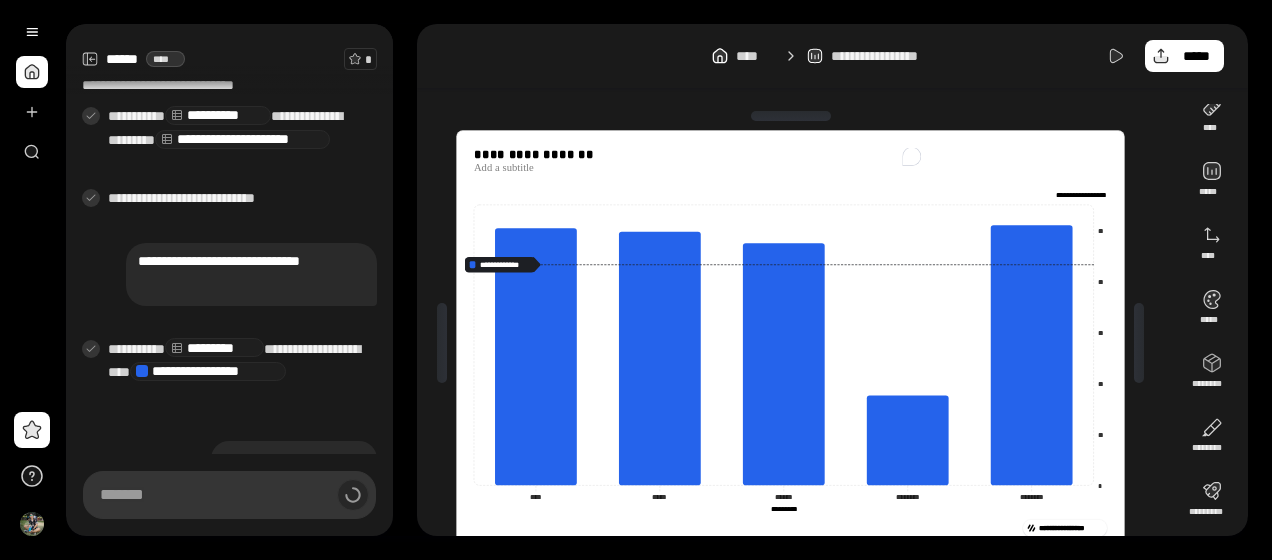 scroll, scrollTop: 280, scrollLeft: 0, axis: vertical 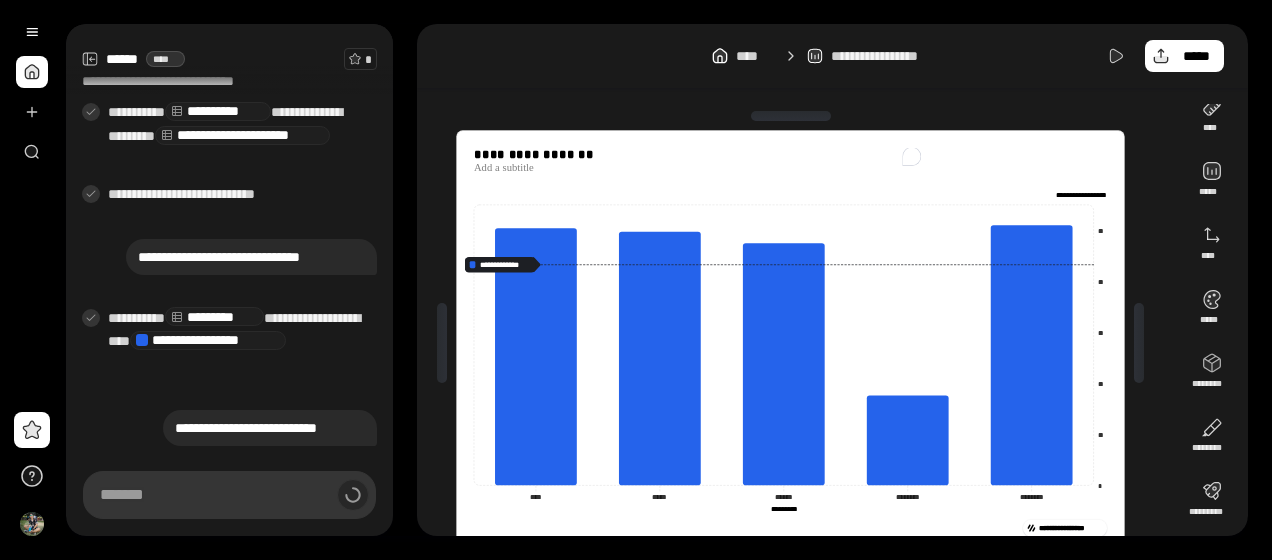 type on "*****" 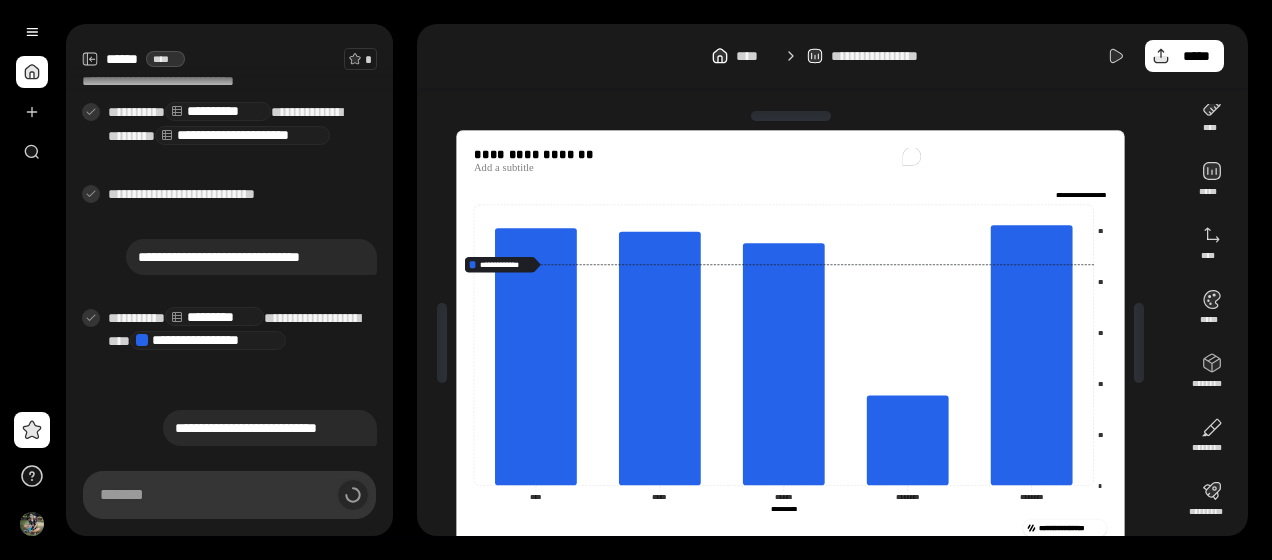 type on "**********" 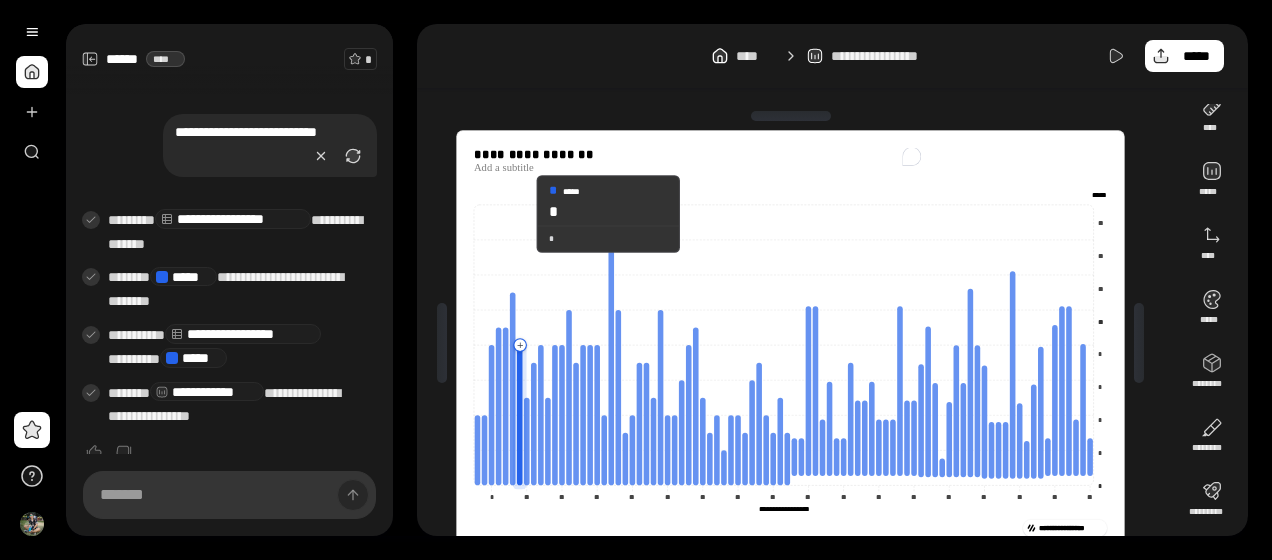 scroll, scrollTop: 596, scrollLeft: 0, axis: vertical 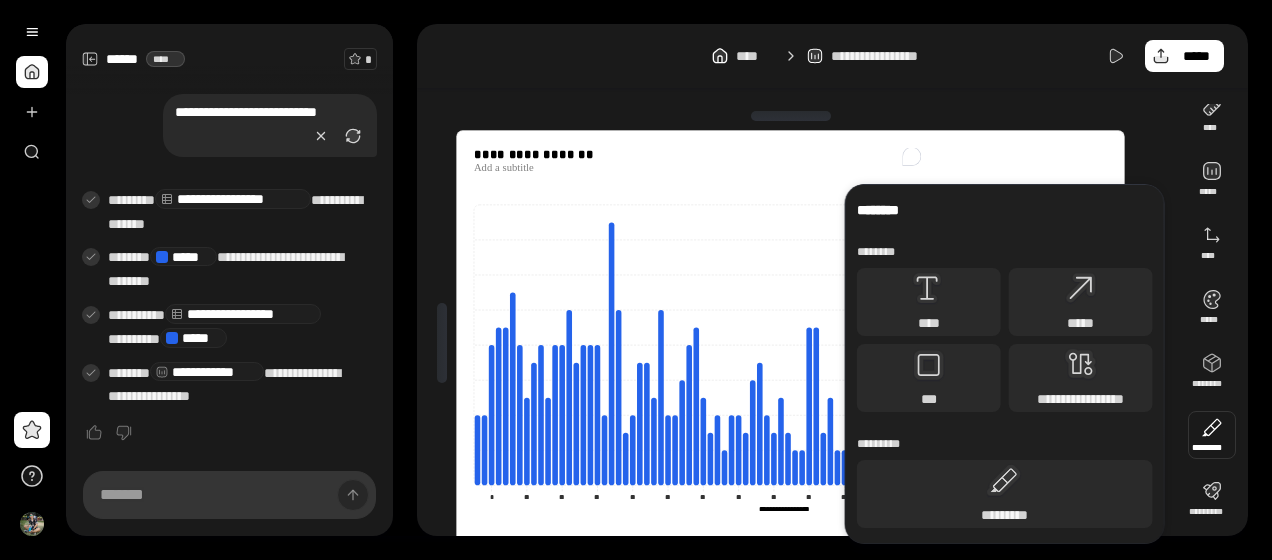 click at bounding box center [1212, 435] 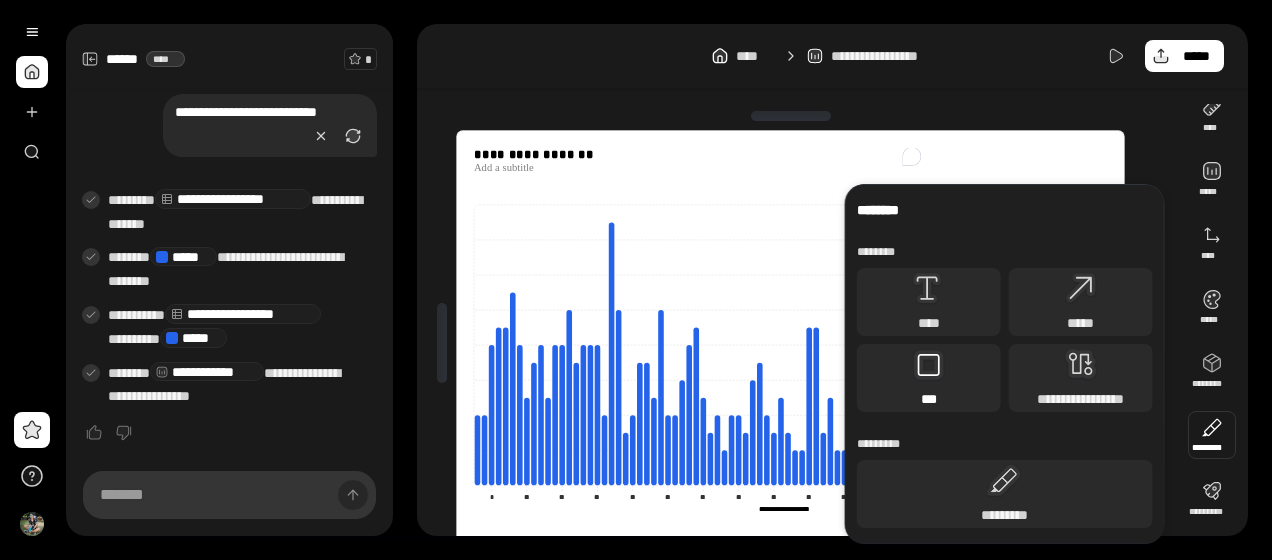 click on "***" at bounding box center [929, 399] 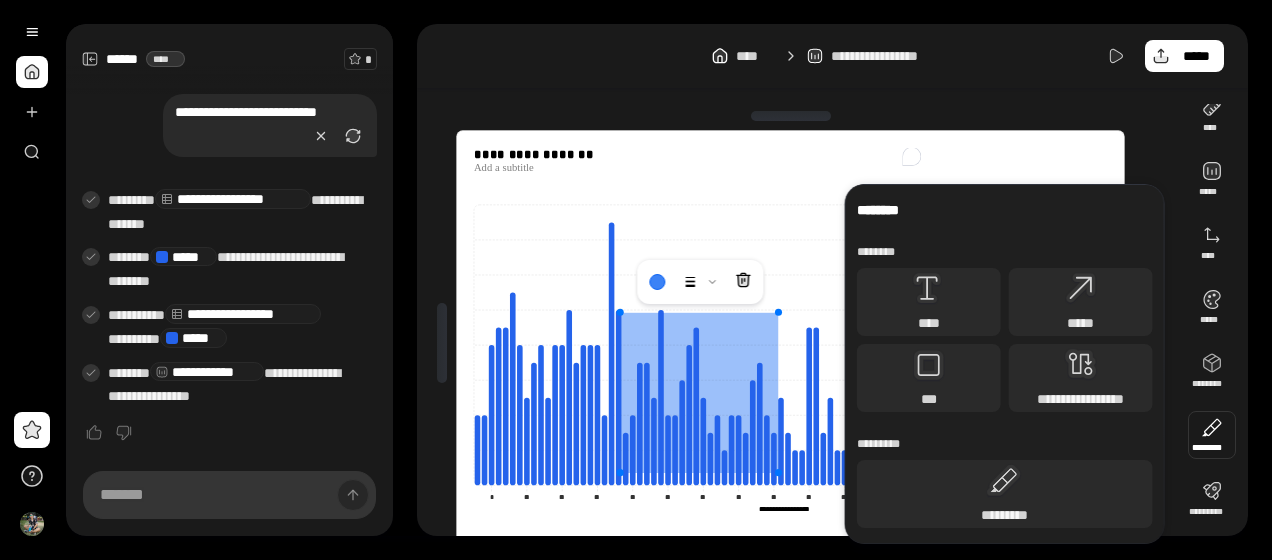 click at bounding box center [700, 392] 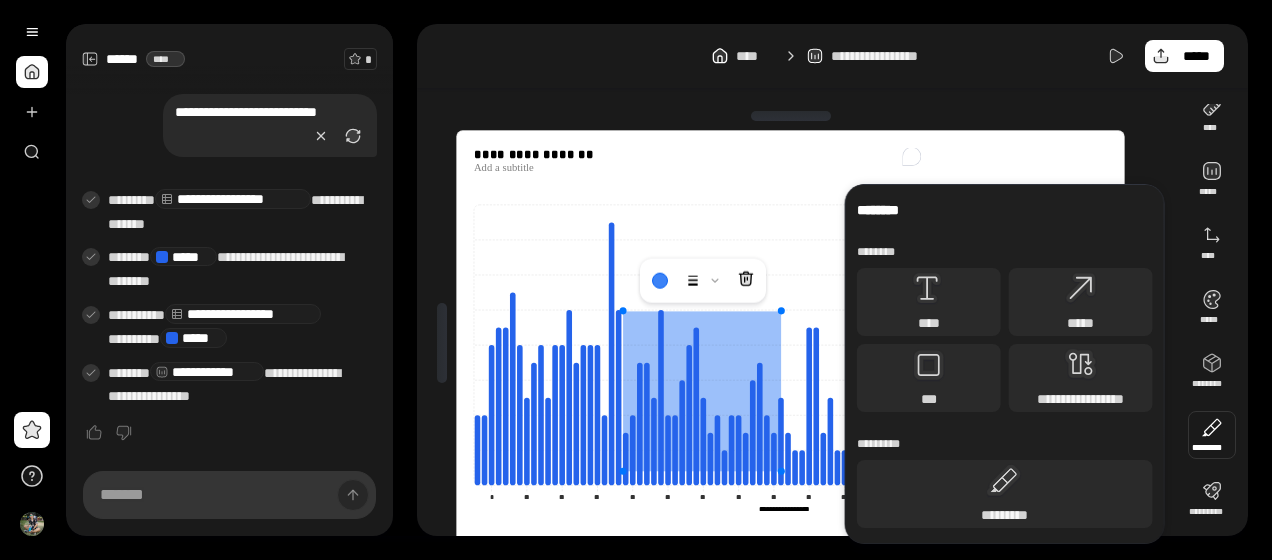 click at bounding box center (1212, 435) 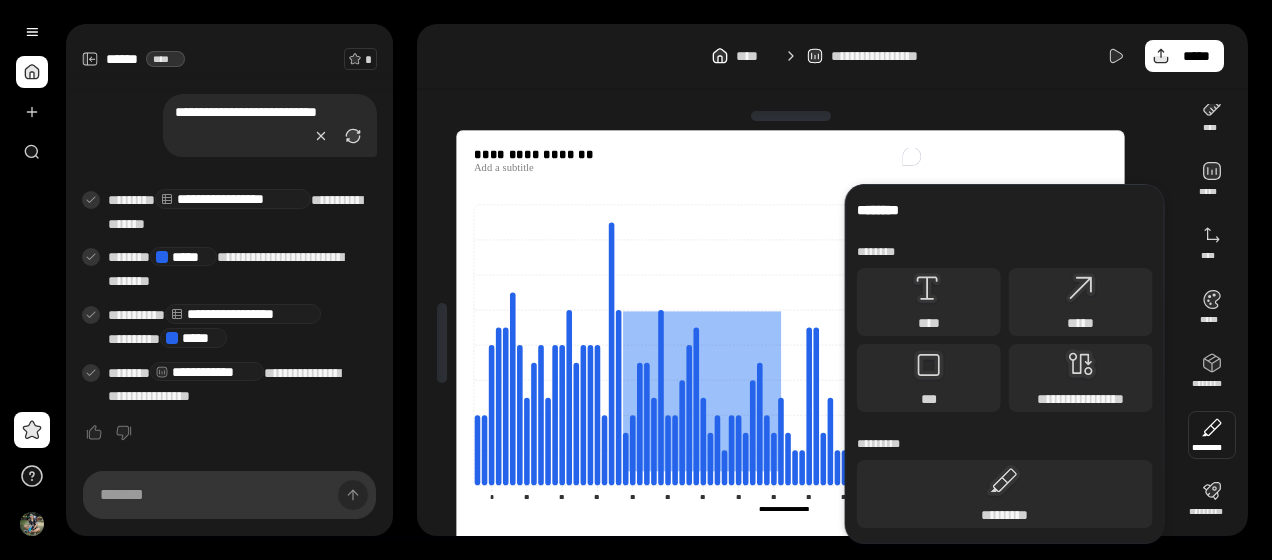 click at bounding box center [1212, 435] 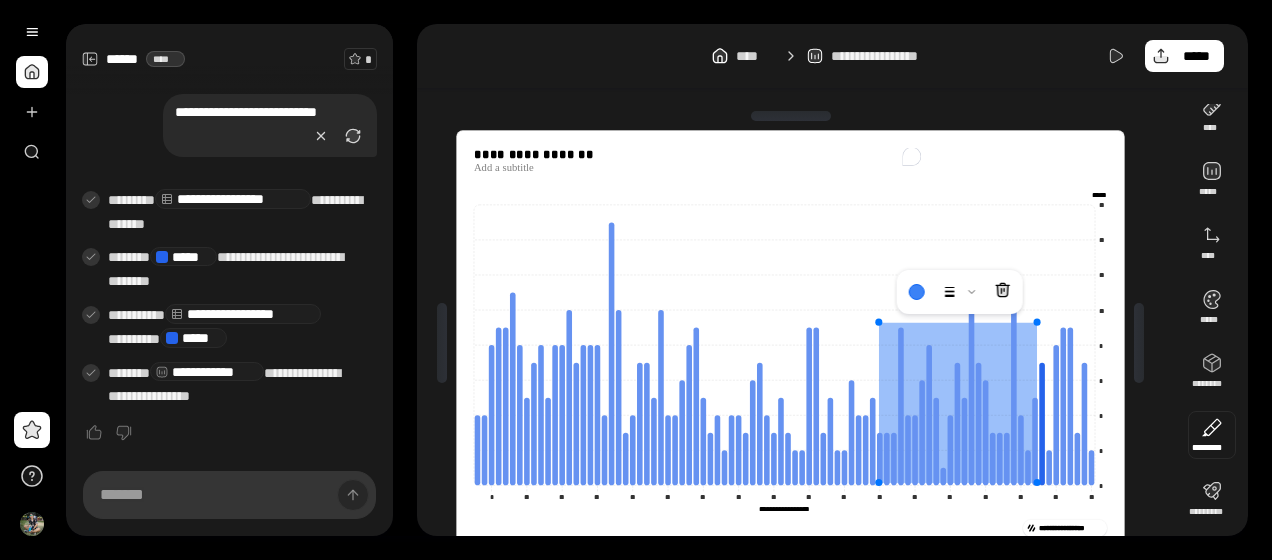 click on "[FIRST] [LAST]" at bounding box center (790, 352) 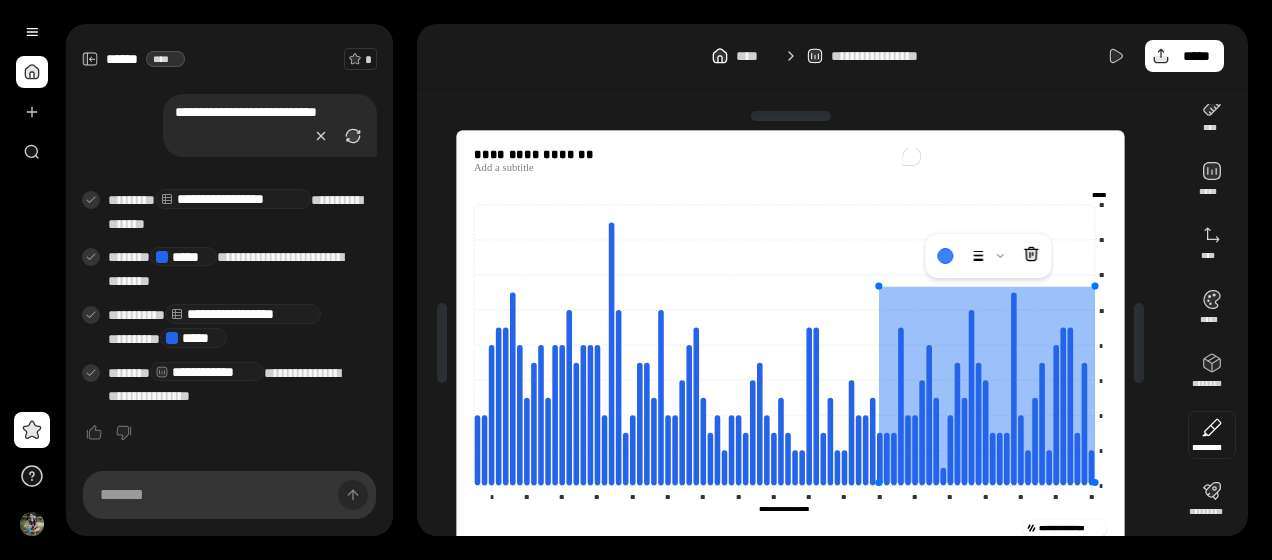click on "[FIRST] [LAST]" at bounding box center [790, 343] 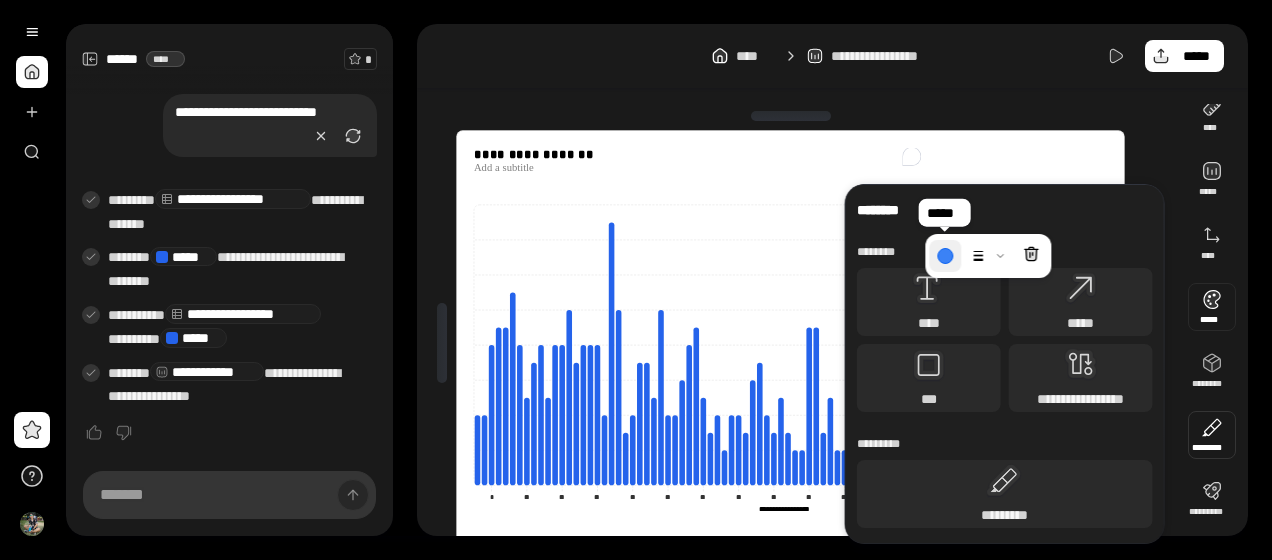 click at bounding box center [945, 256] 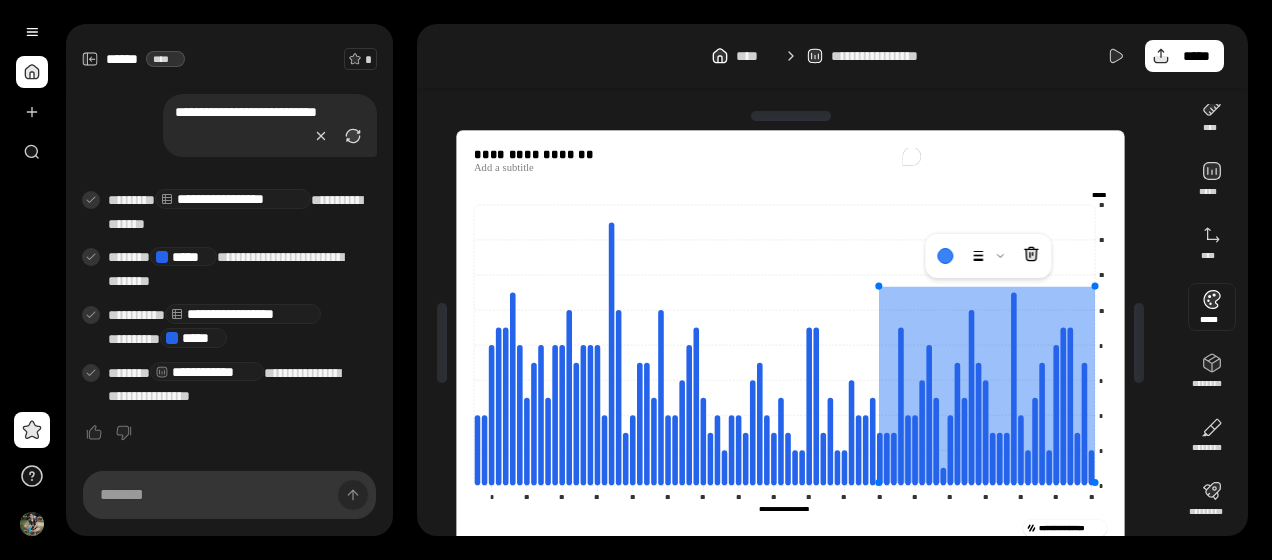 click at bounding box center (950, 358) 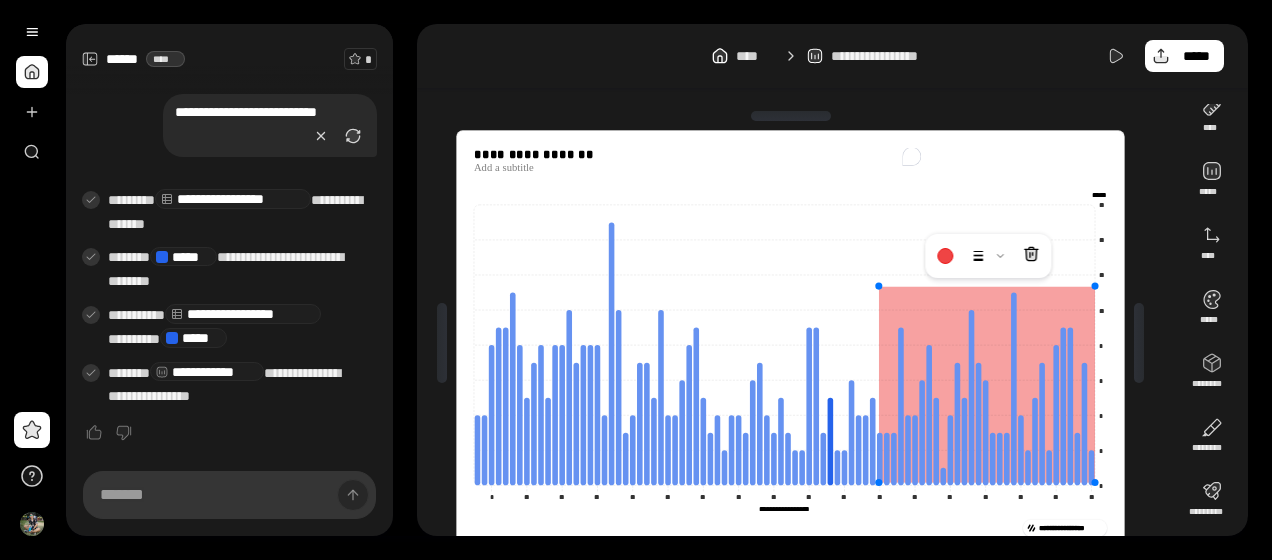 click 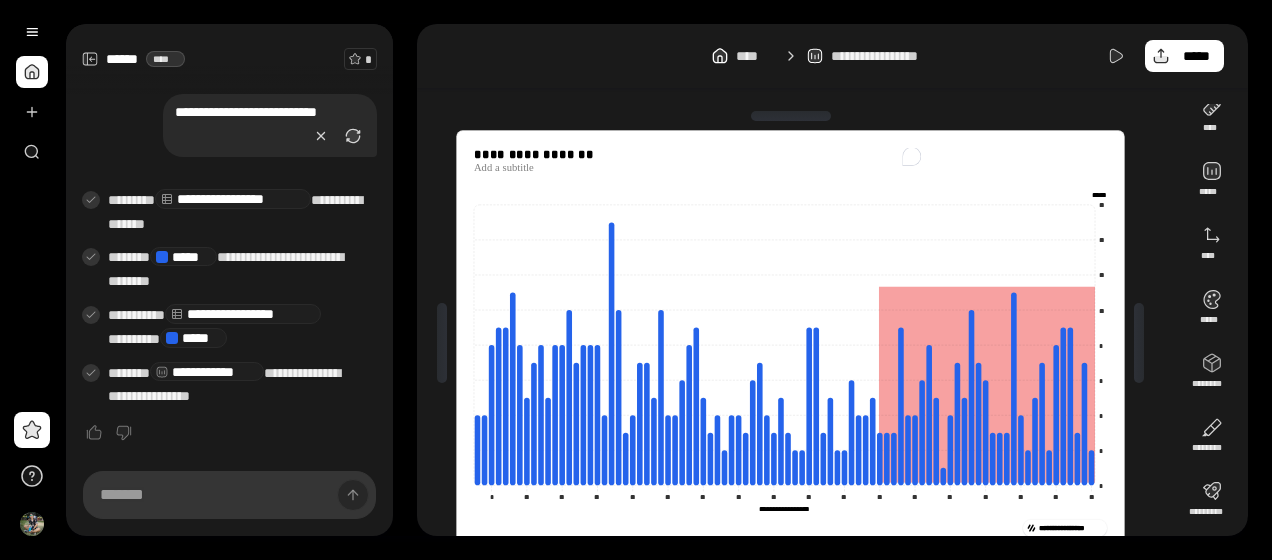click on "**********" at bounding box center [832, 56] 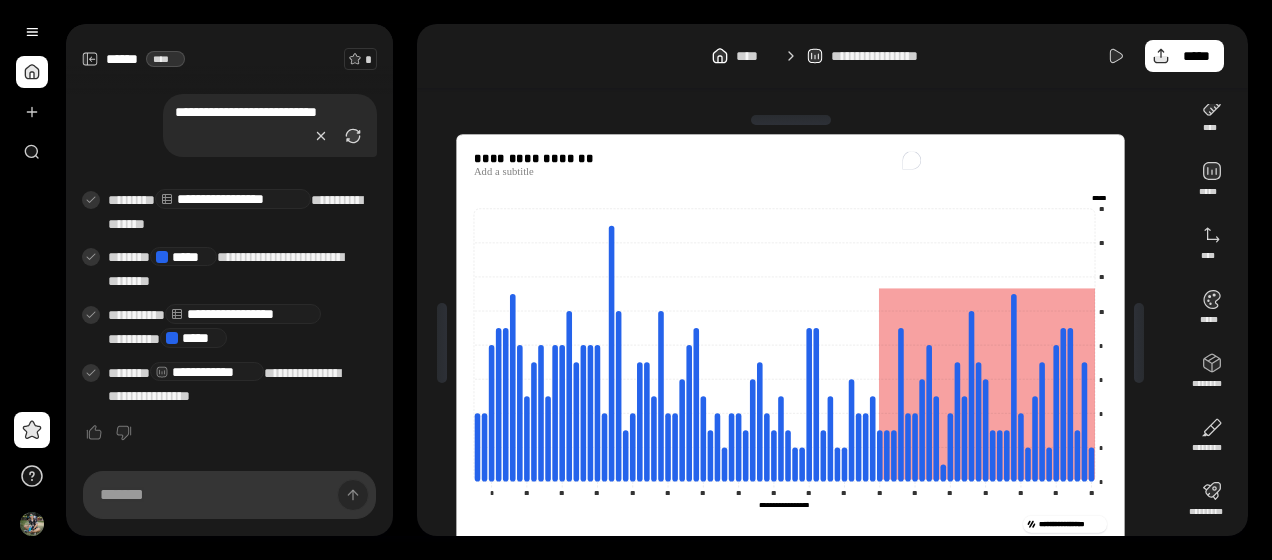 click at bounding box center (791, 120) 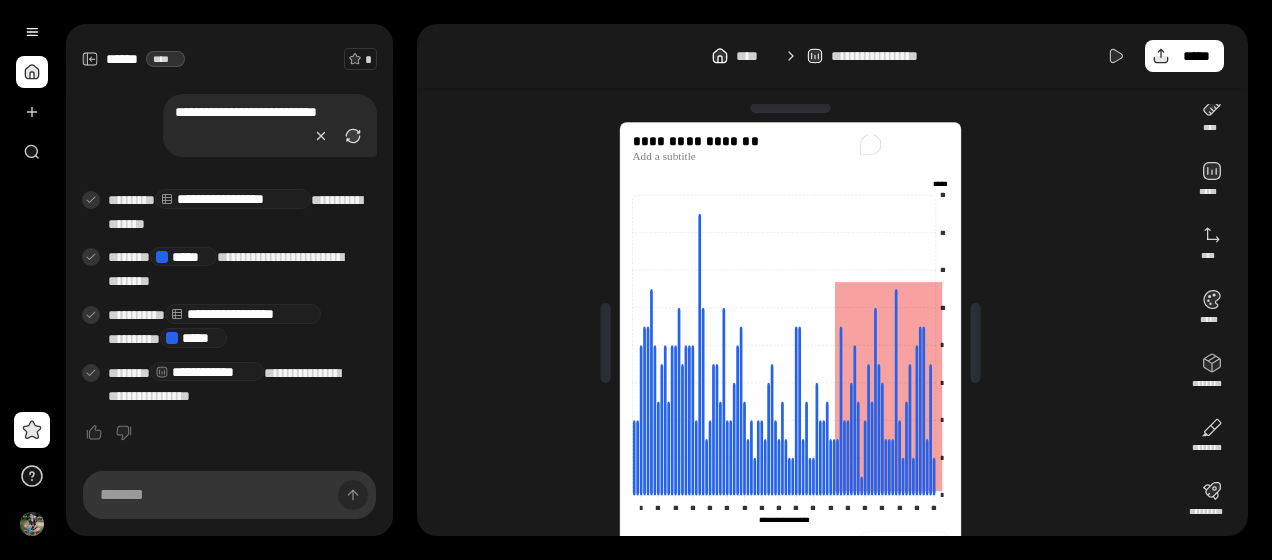 click at bounding box center [976, 343] 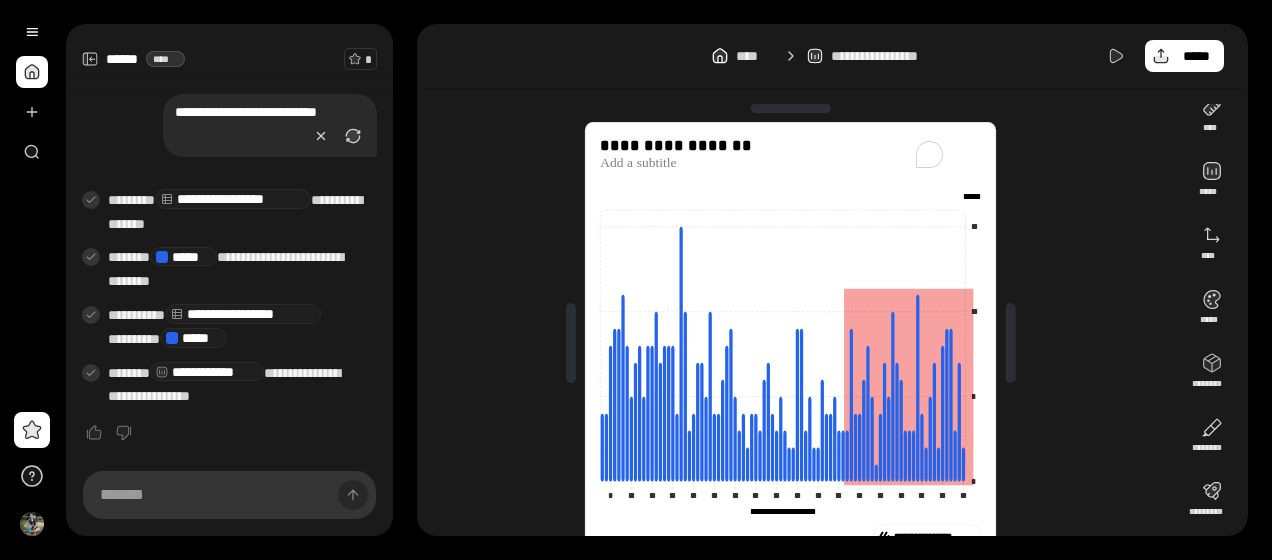 click on "[FIRST] [LAST]" at bounding box center (790, 343) 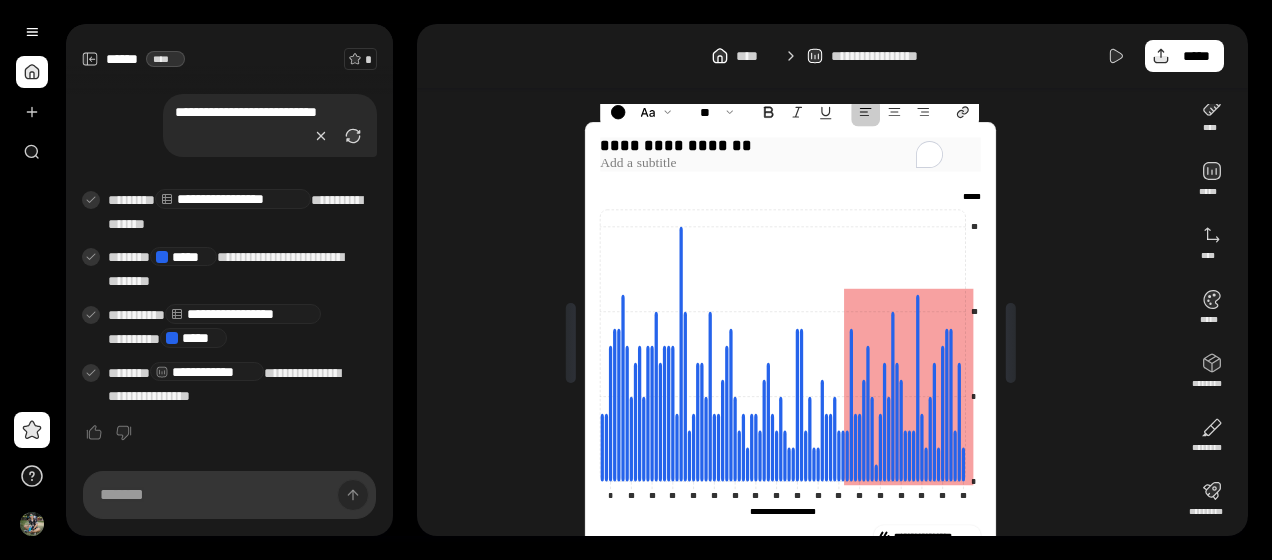 click on "**********" at bounding box center [790, 146] 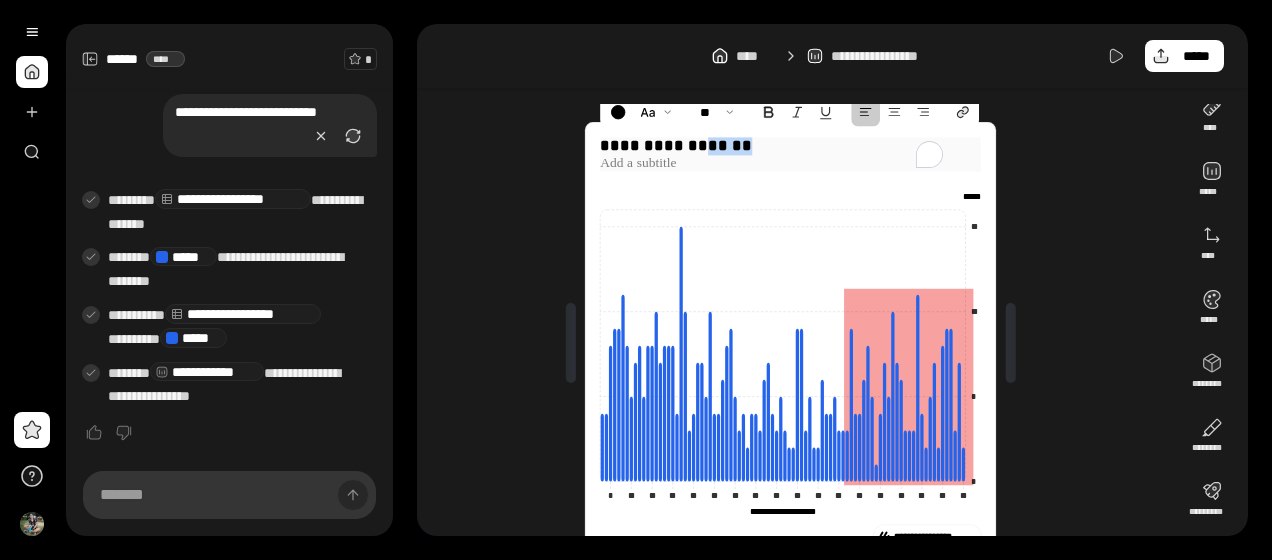 click on "**********" at bounding box center (790, 146) 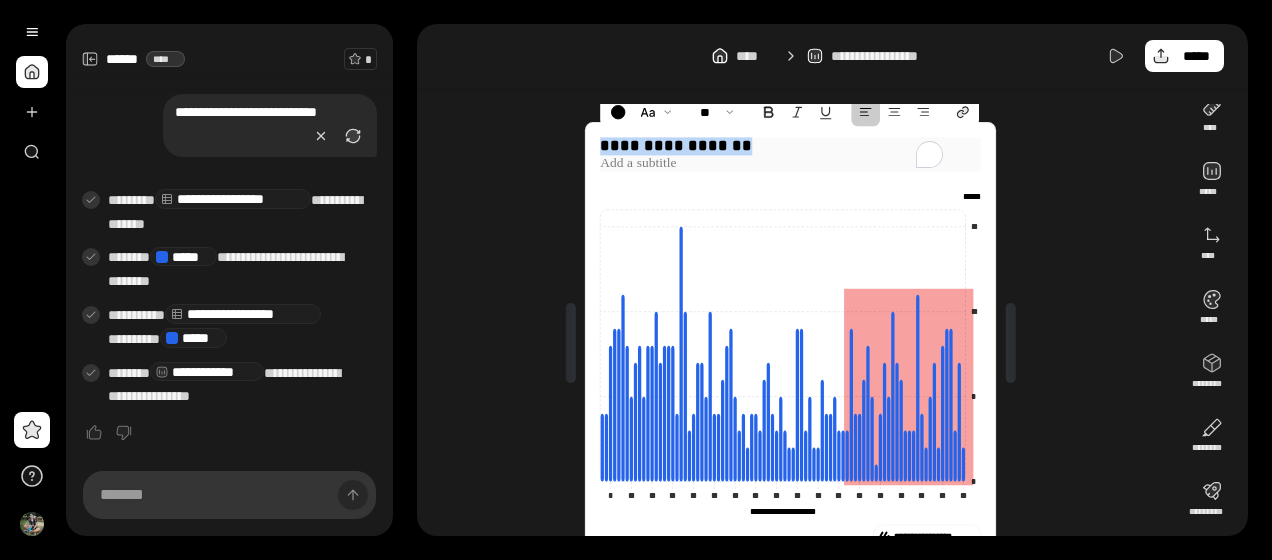 click on "**********" at bounding box center (790, 146) 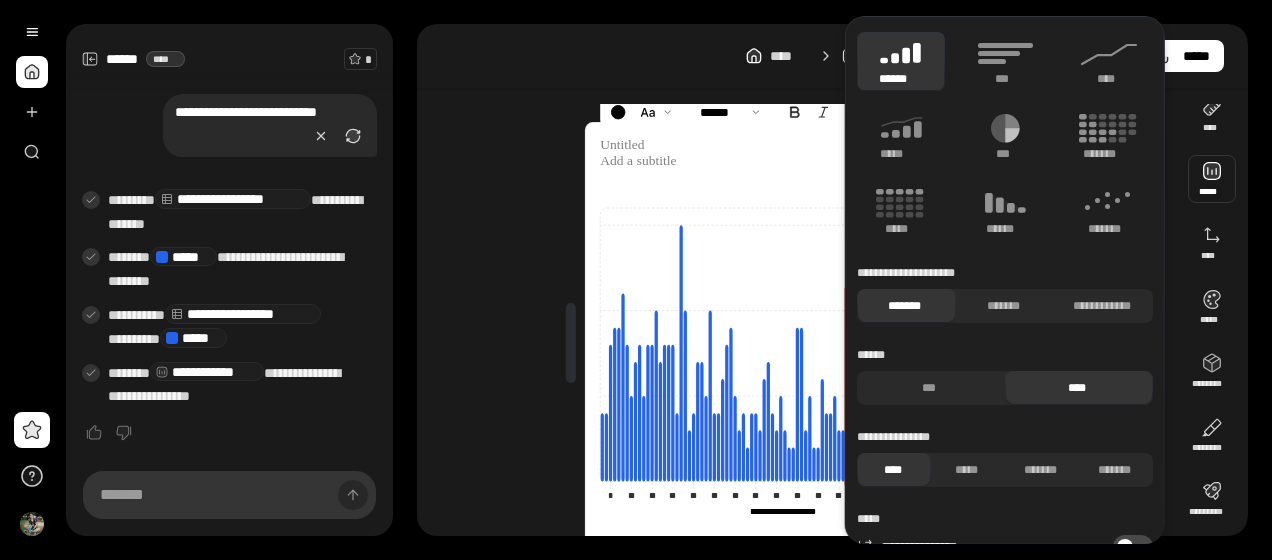 click on "[FIRST] [LAST]" at bounding box center (798, 343) 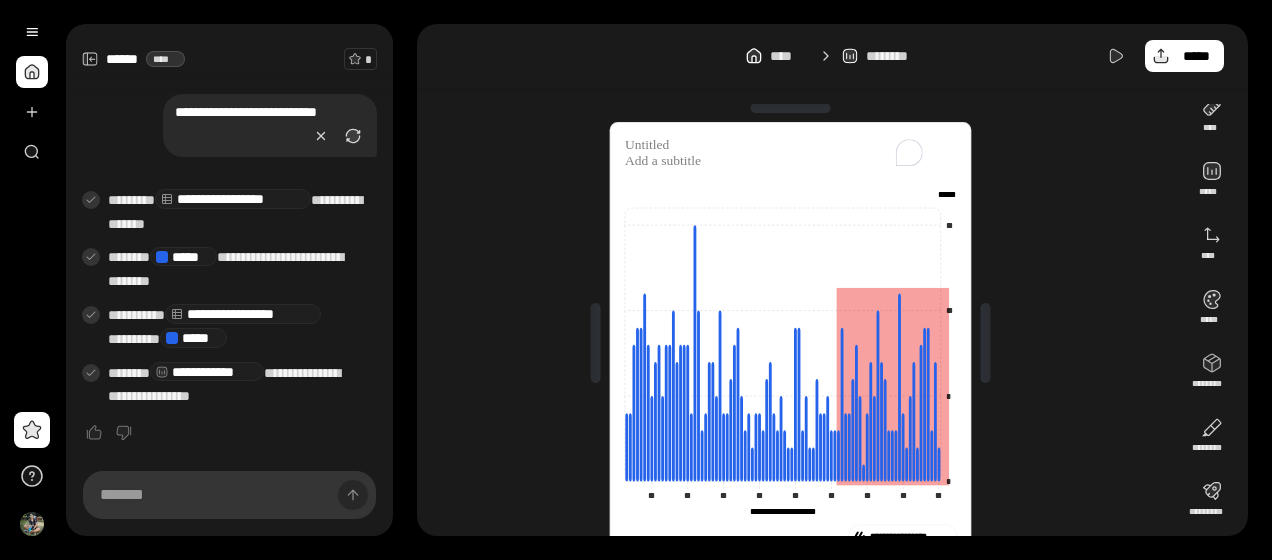 click at bounding box center [986, 343] 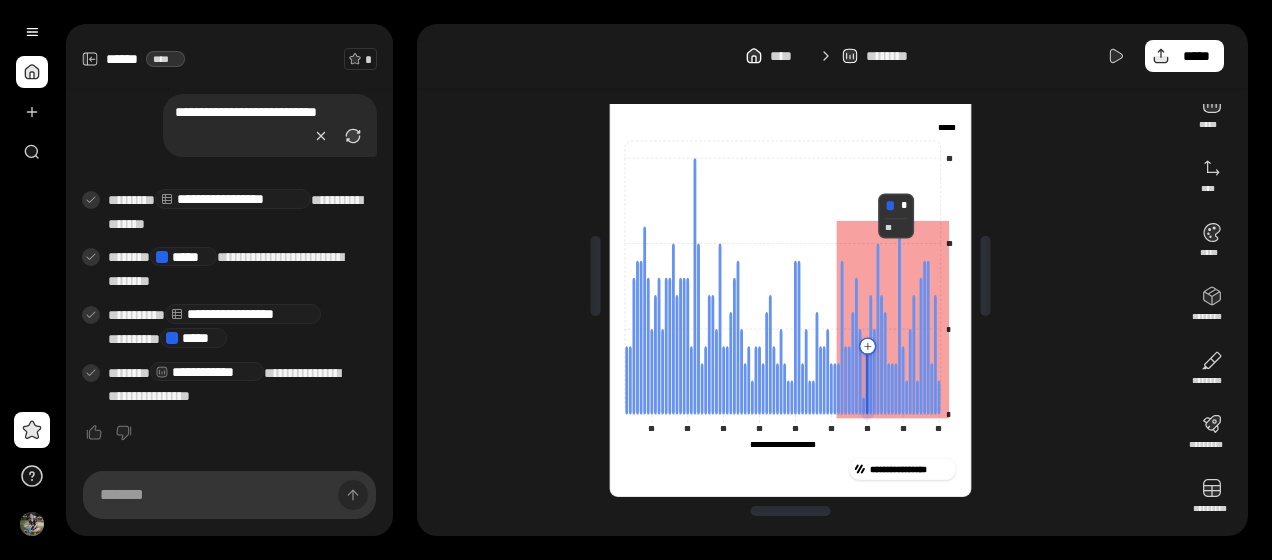 scroll, scrollTop: 0, scrollLeft: 0, axis: both 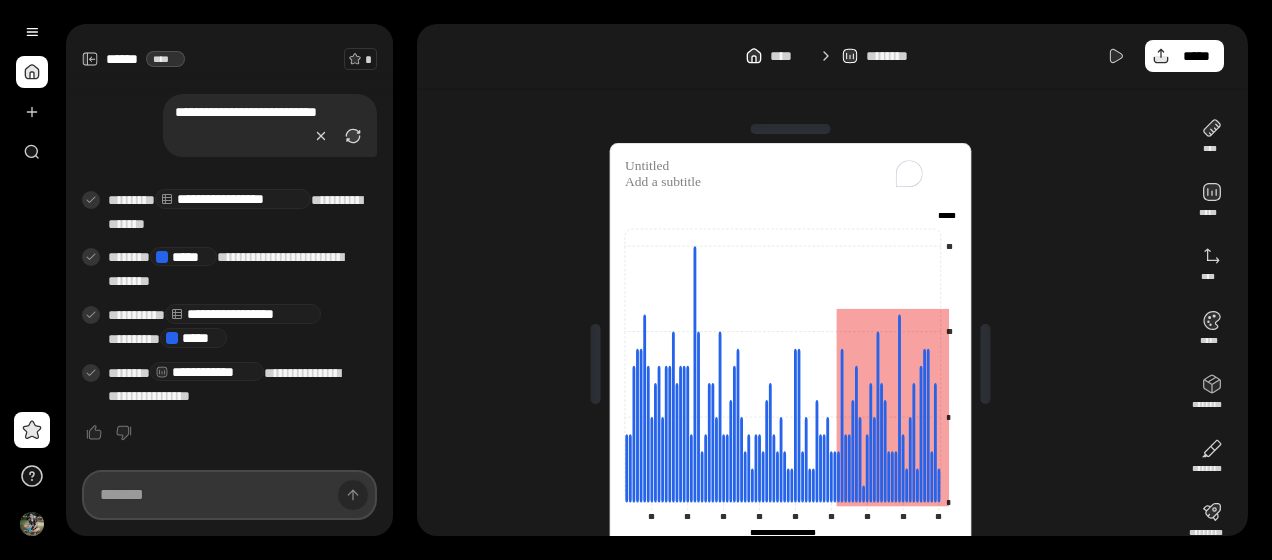 click at bounding box center [229, 495] 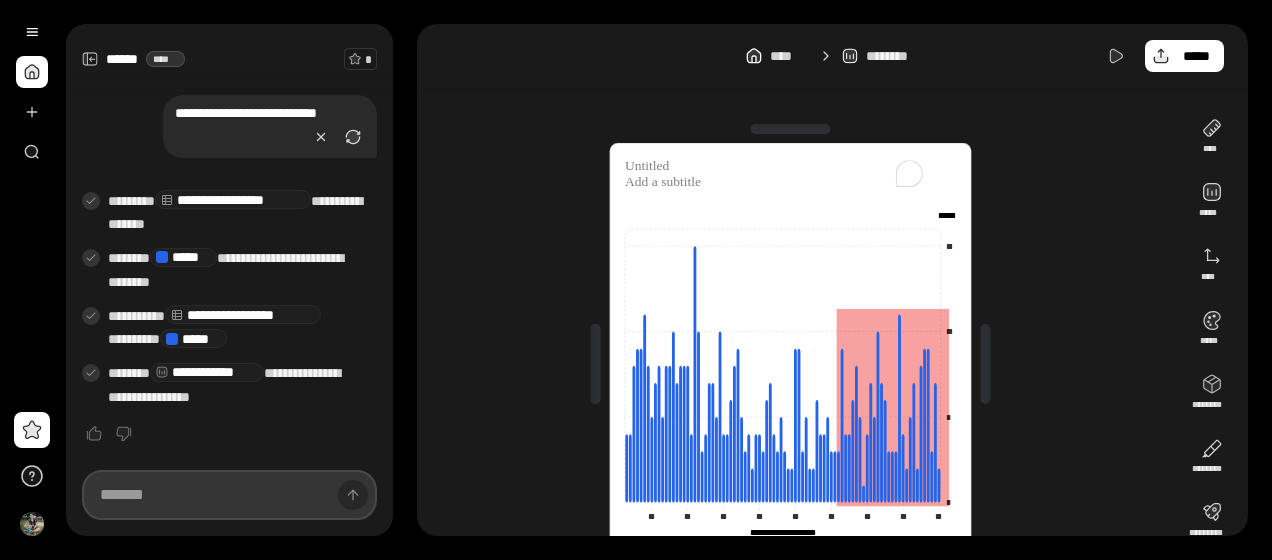 paste on "**********" 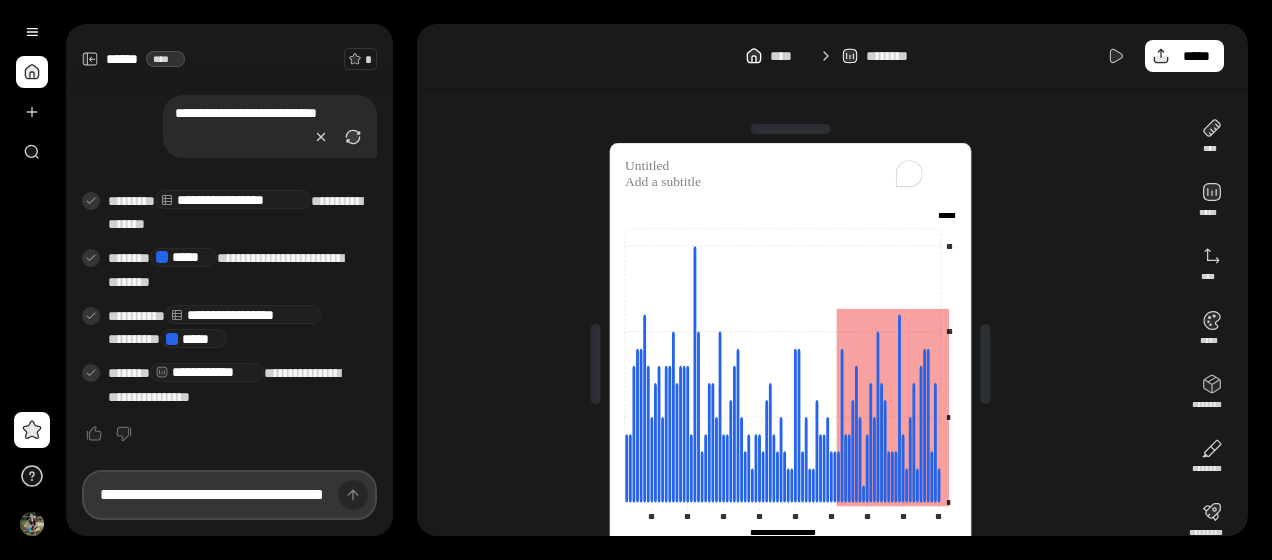 scroll, scrollTop: 0, scrollLeft: 71, axis: horizontal 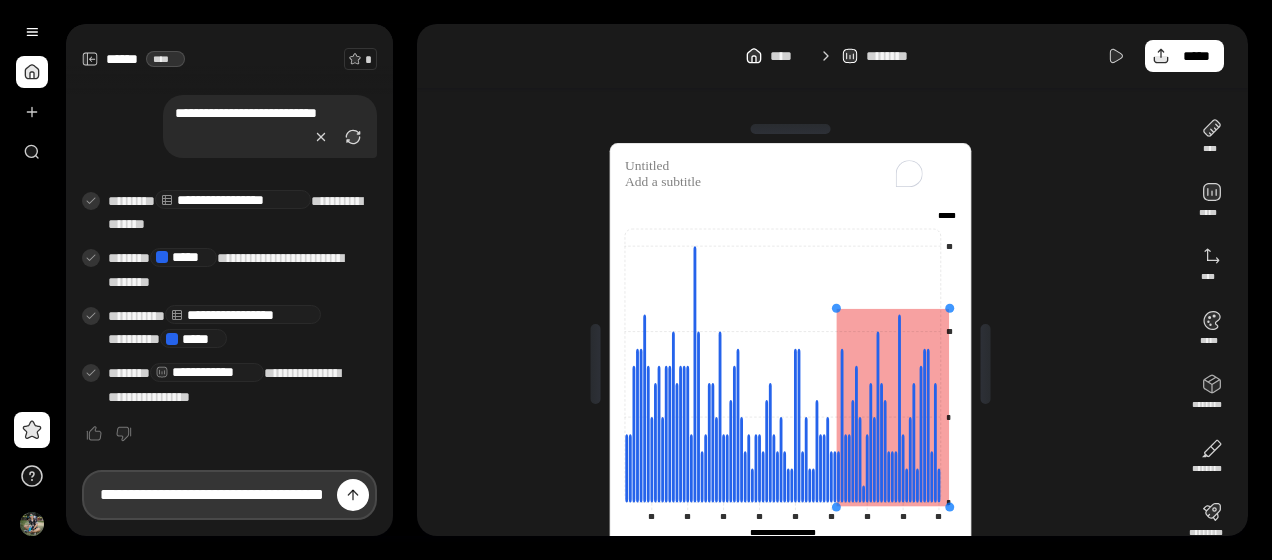 type on "**********" 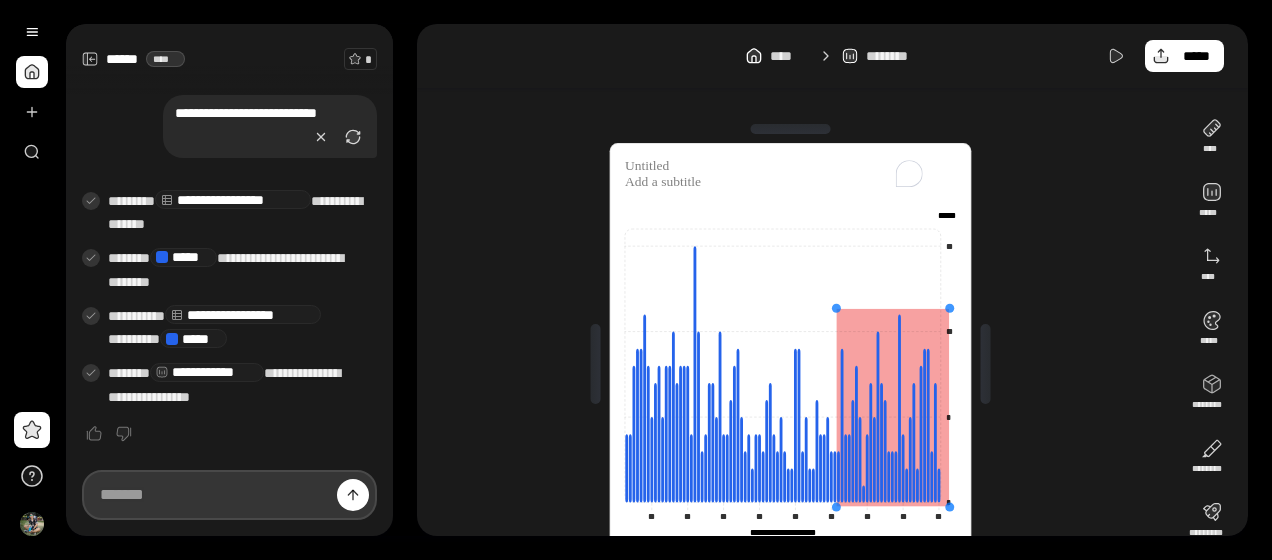 scroll, scrollTop: 614, scrollLeft: 0, axis: vertical 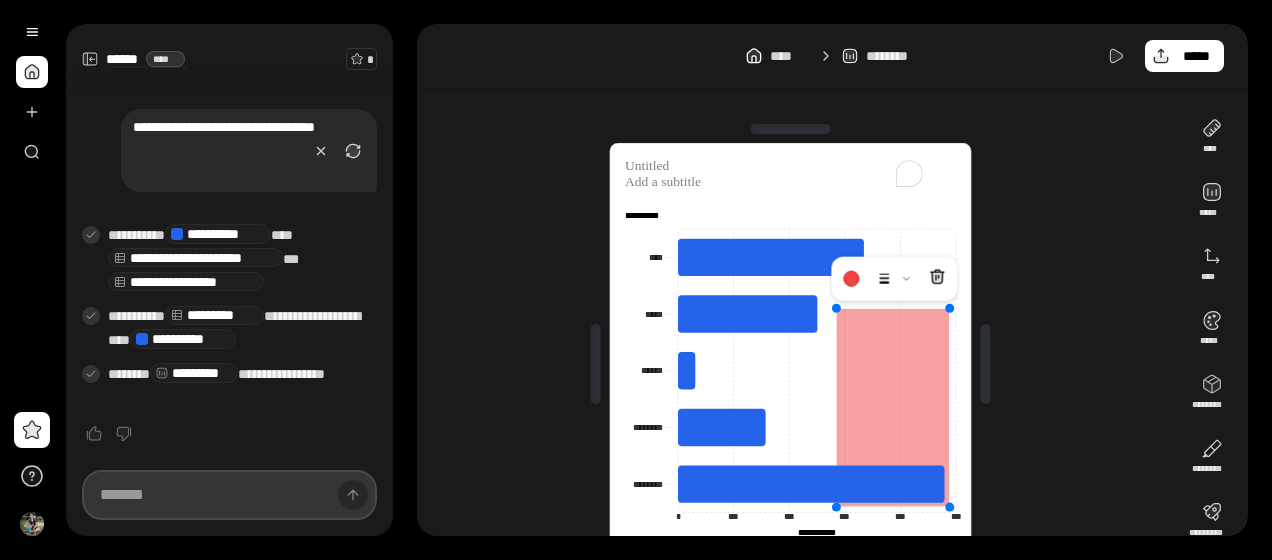 click at bounding box center [893, 407] 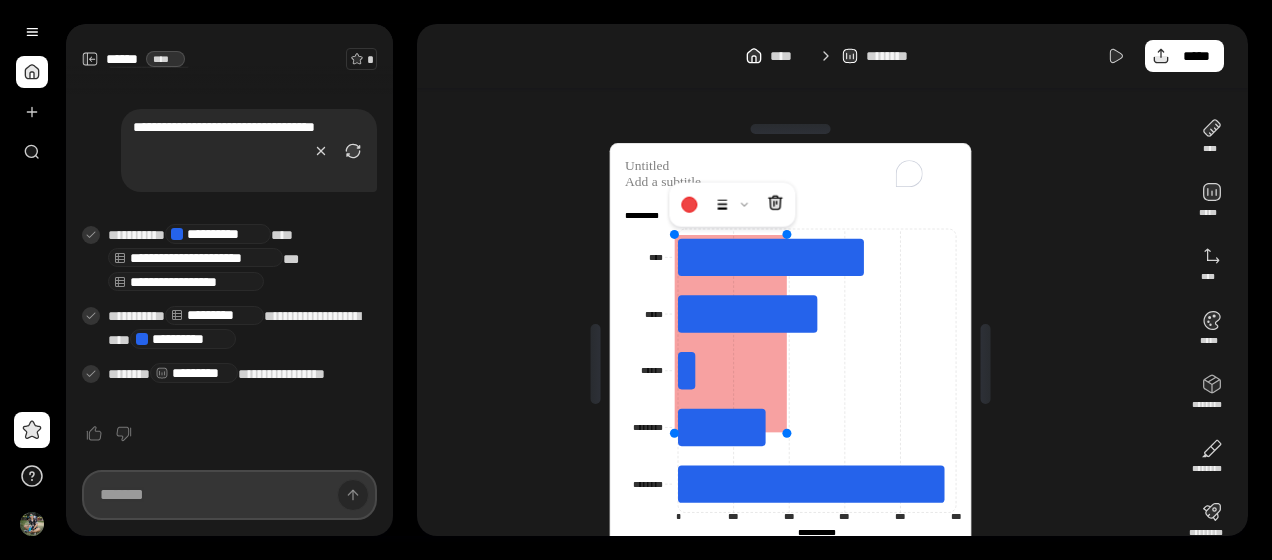 click at bounding box center (731, 334) 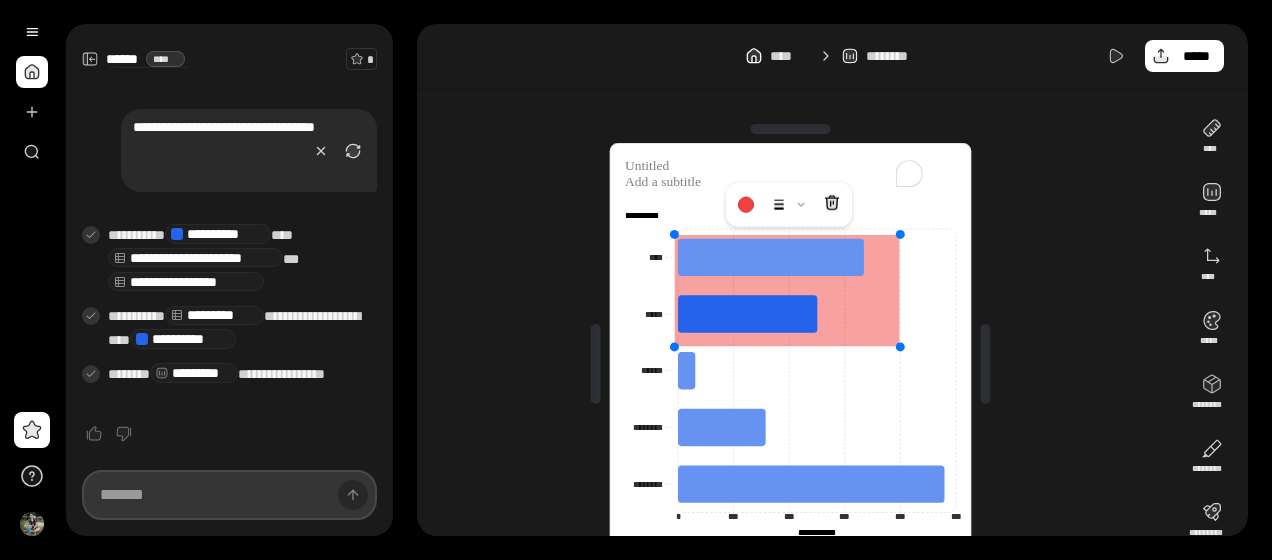 click on "[FIRST] [LAST]" at bounding box center (790, 374) 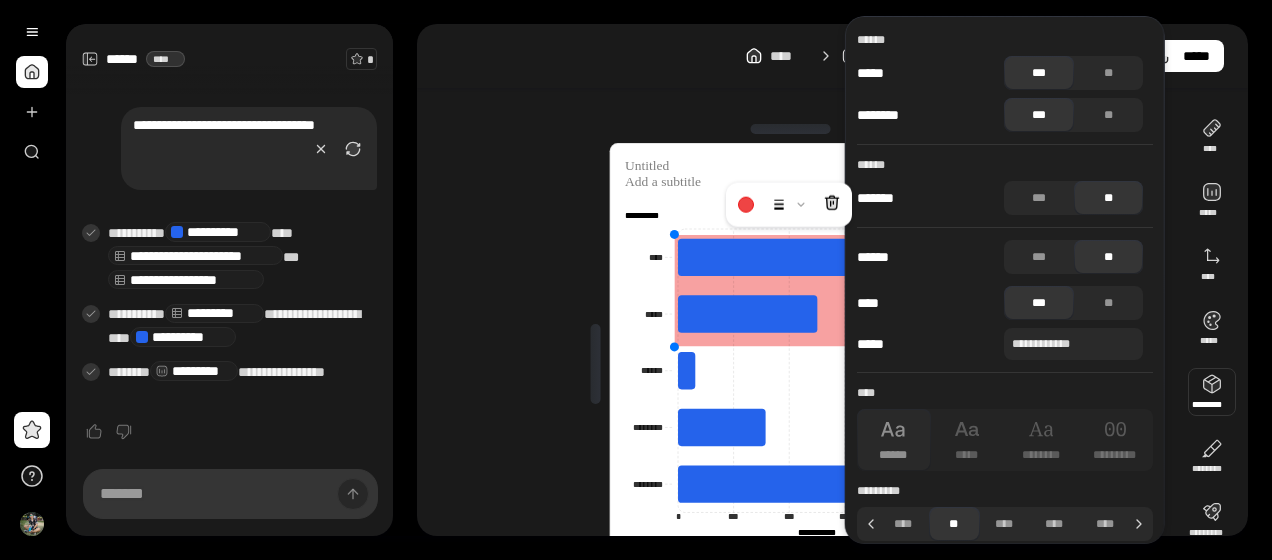 click on "[FIRST] [LAST]" at bounding box center [798, 364] 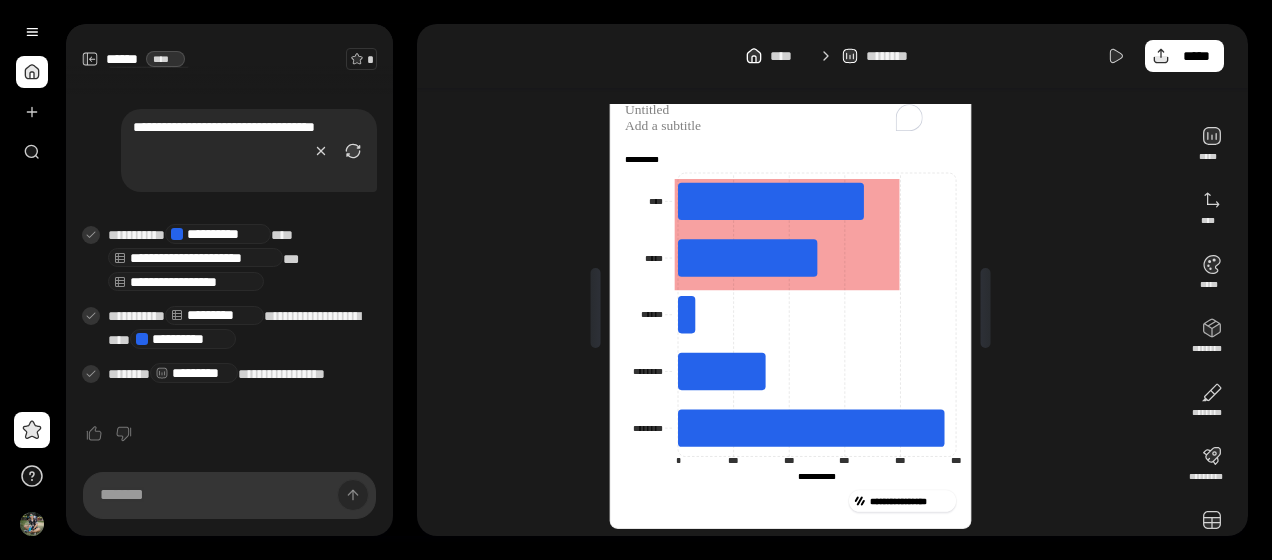 scroll, scrollTop: 56, scrollLeft: 0, axis: vertical 